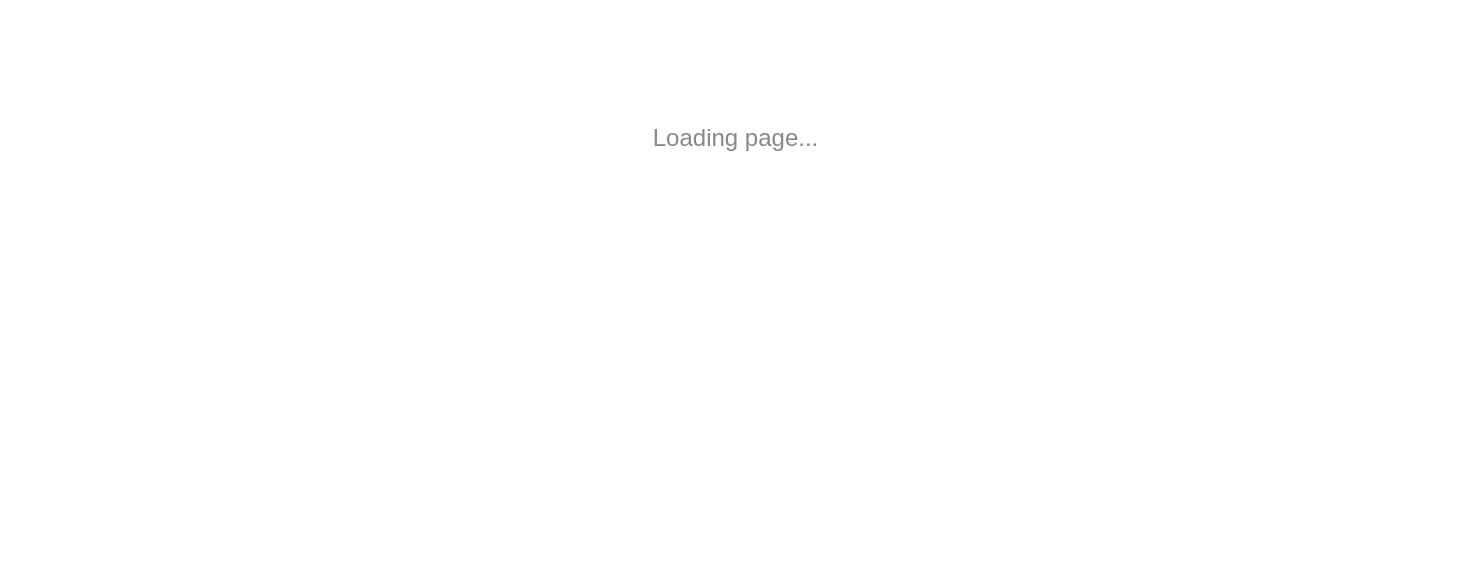 scroll, scrollTop: 0, scrollLeft: 0, axis: both 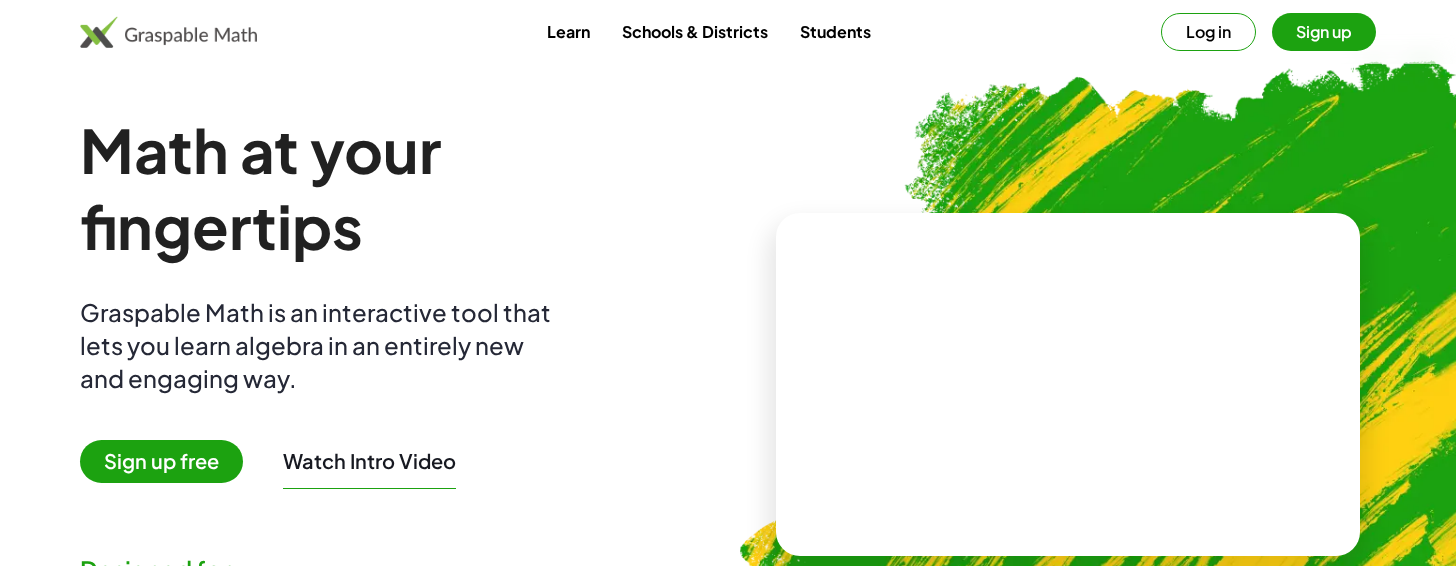 click on "Log in" at bounding box center [1208, 32] 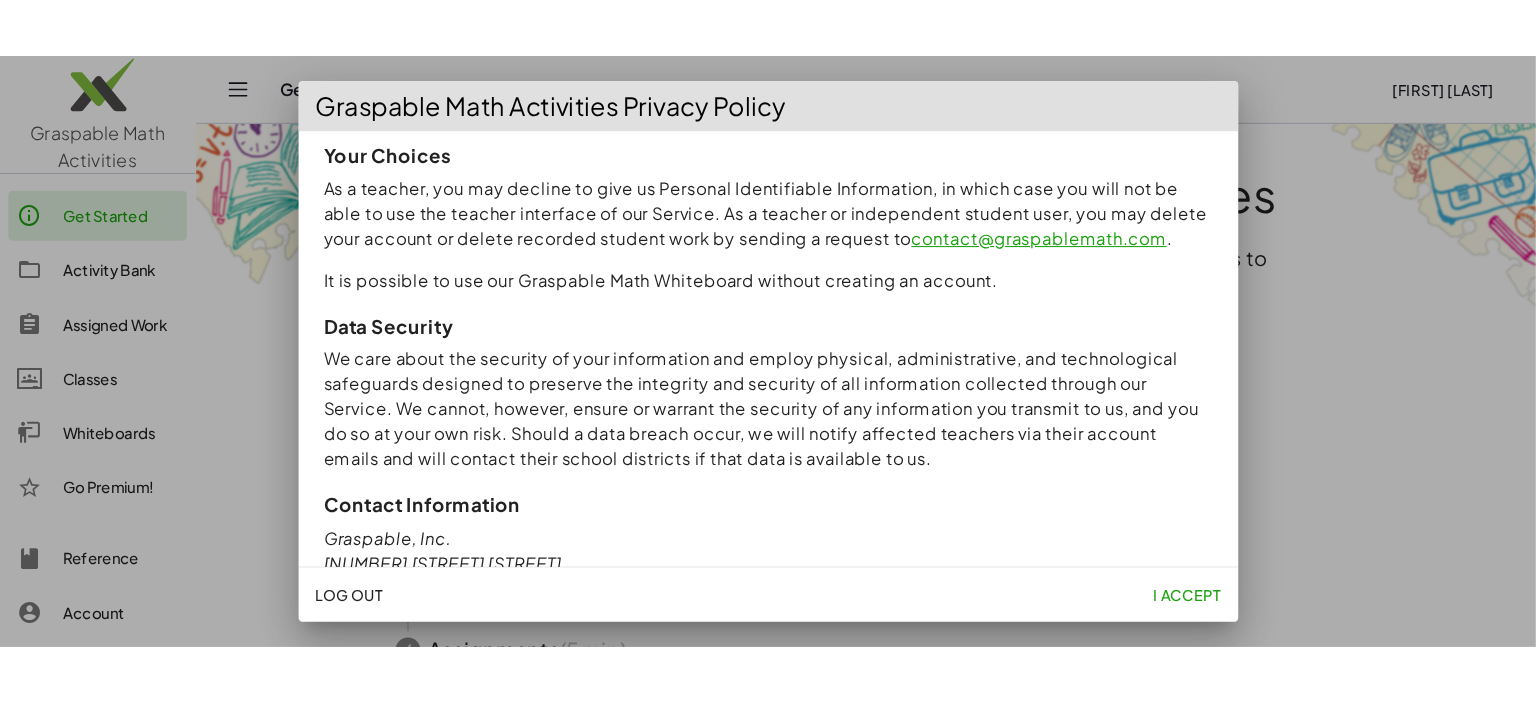 scroll, scrollTop: 1949, scrollLeft: 0, axis: vertical 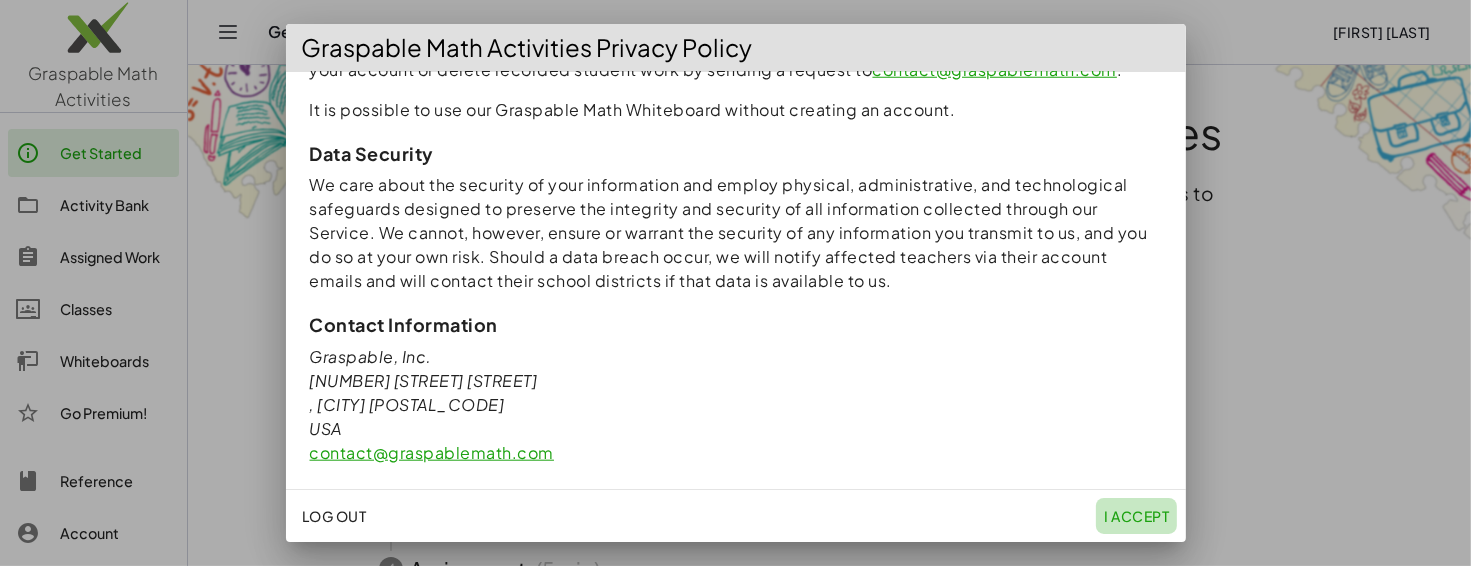 click on "I accept" 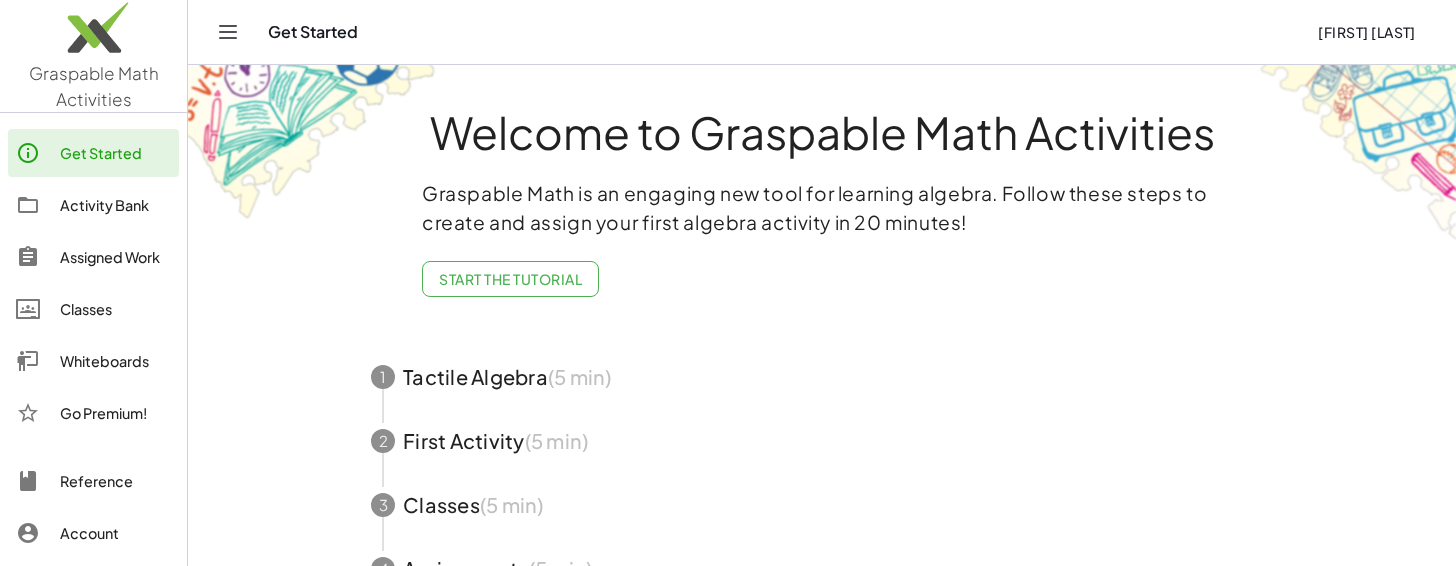 click at bounding box center [822, 377] 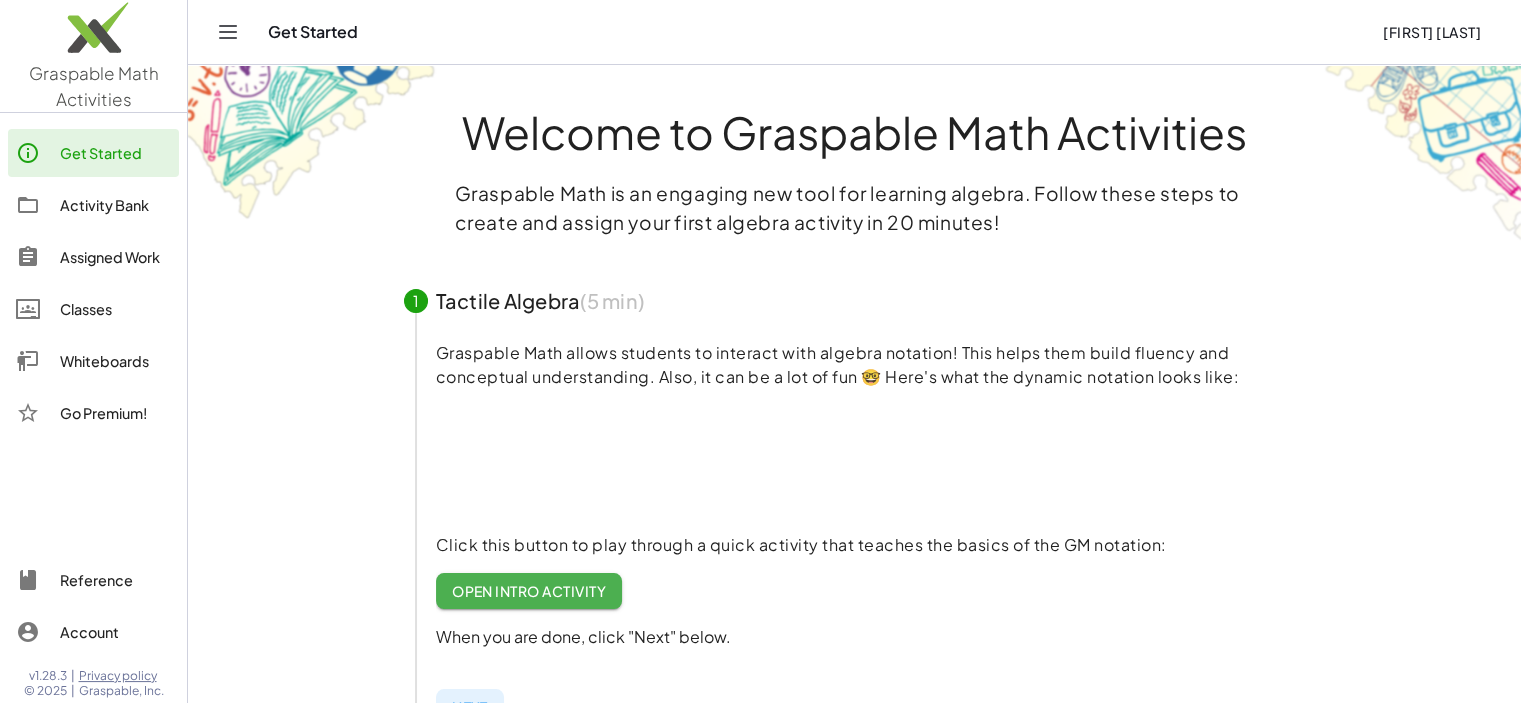 click 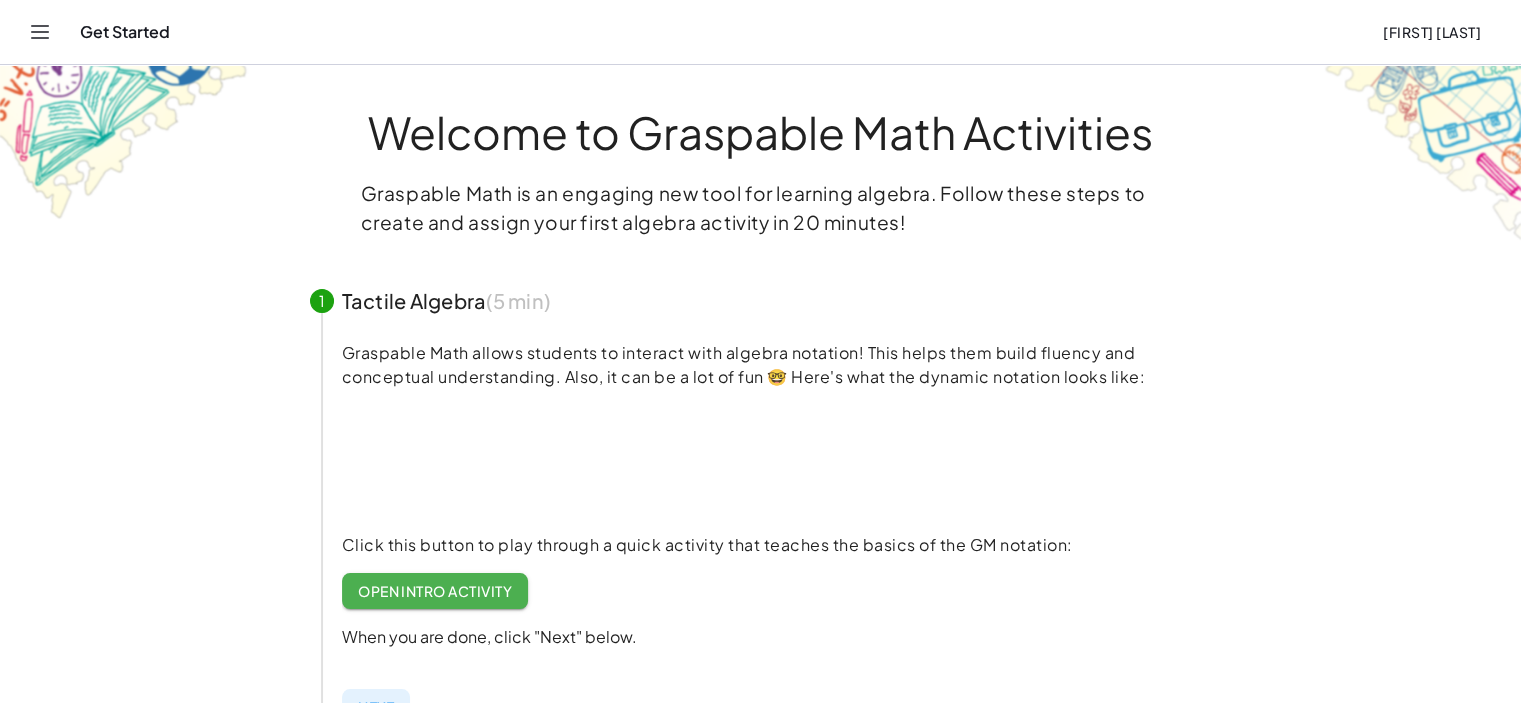 click 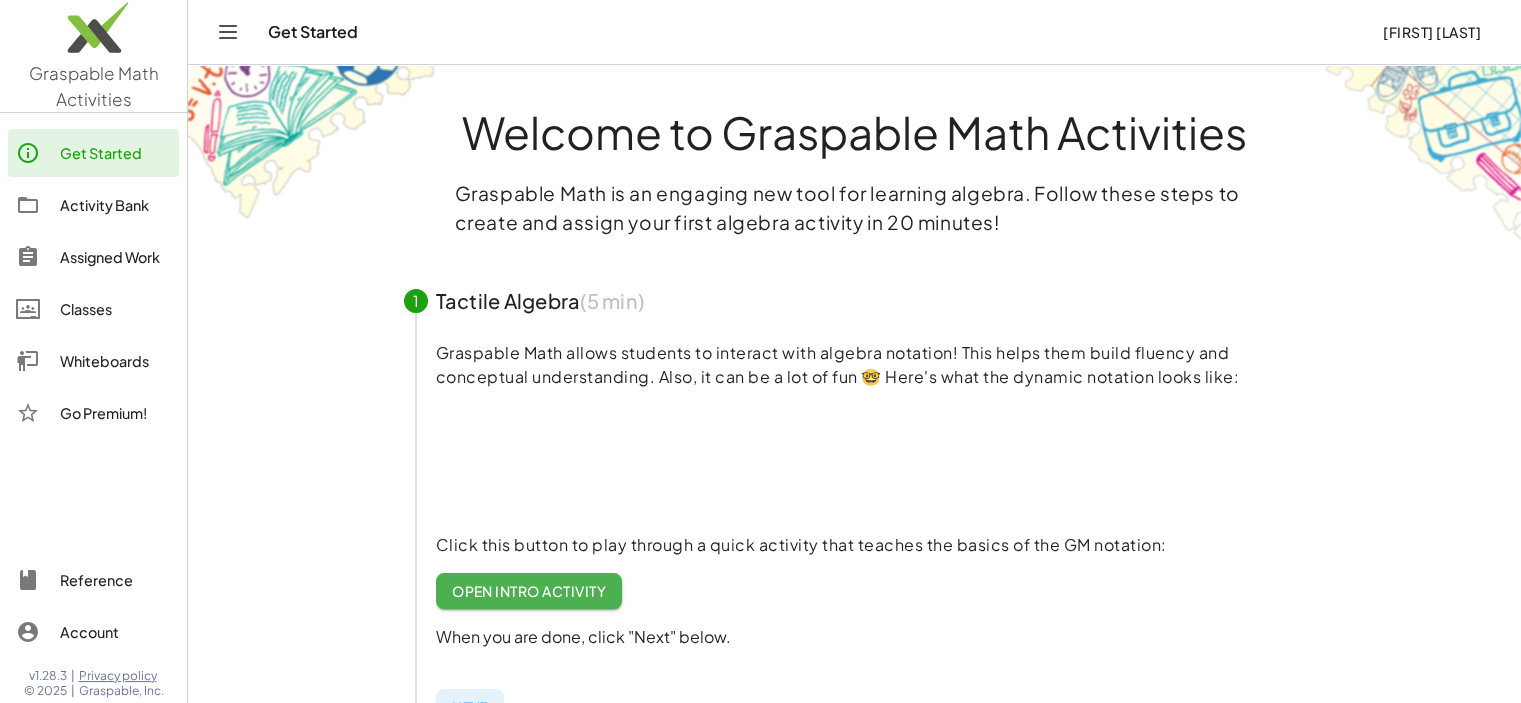 click on "Activity Bank" 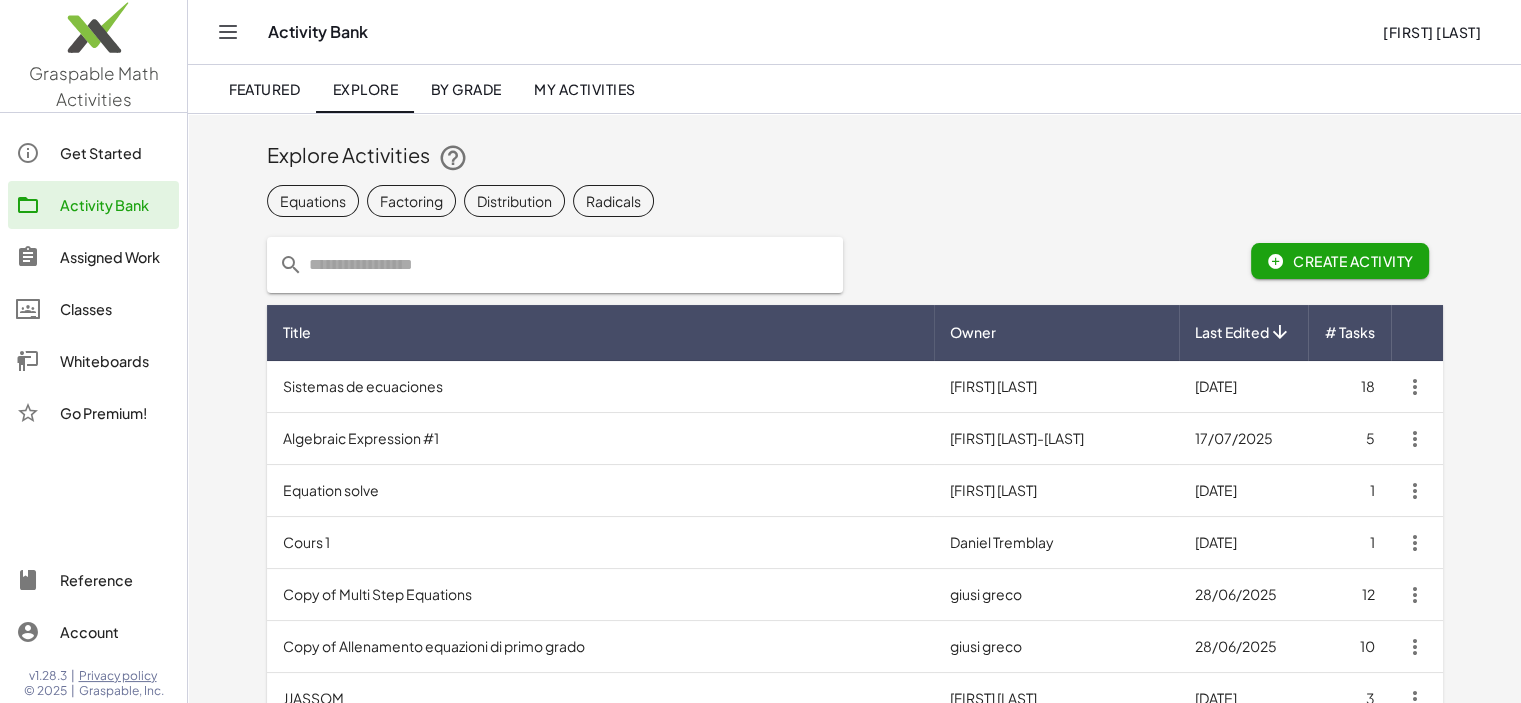 click on "Sistemas de ecuaciones" at bounding box center [601, 387] 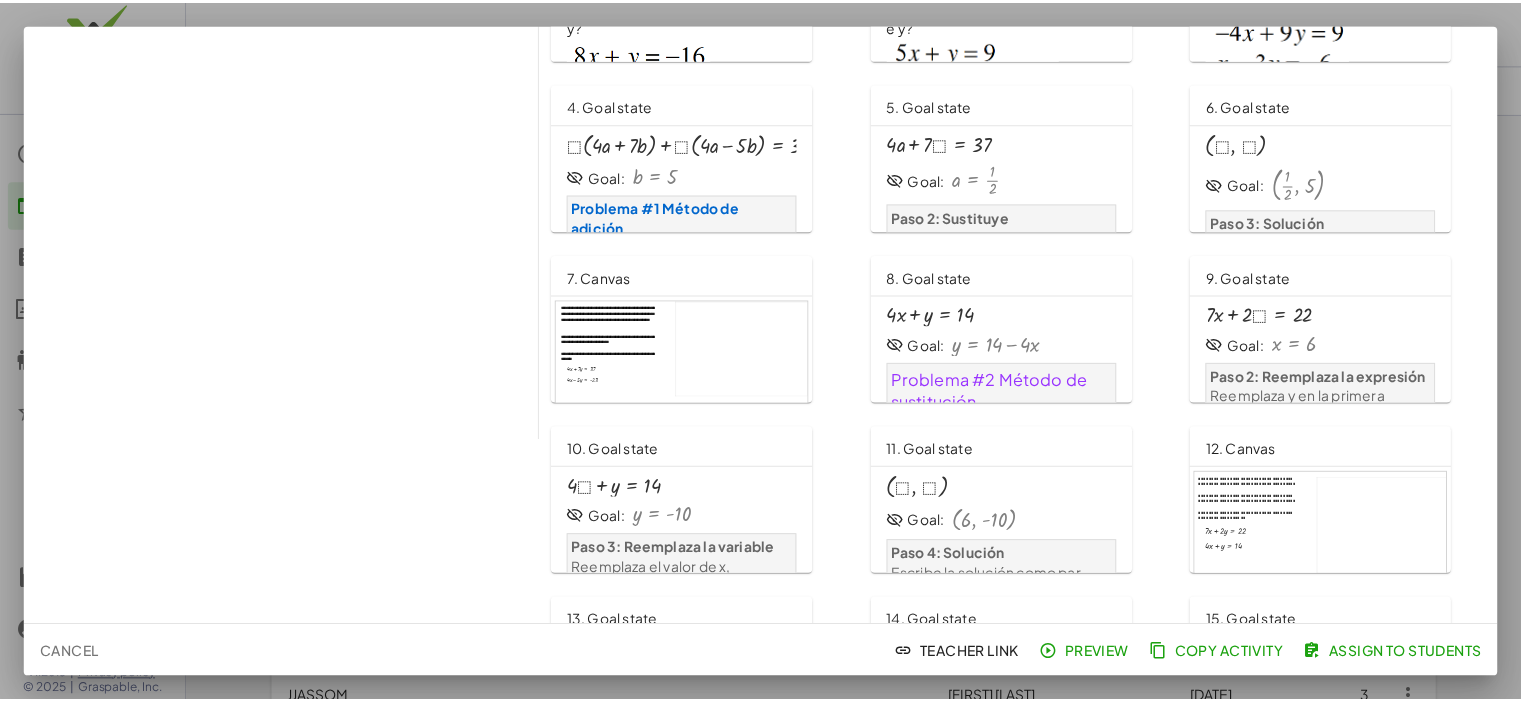 scroll, scrollTop: 0, scrollLeft: 0, axis: both 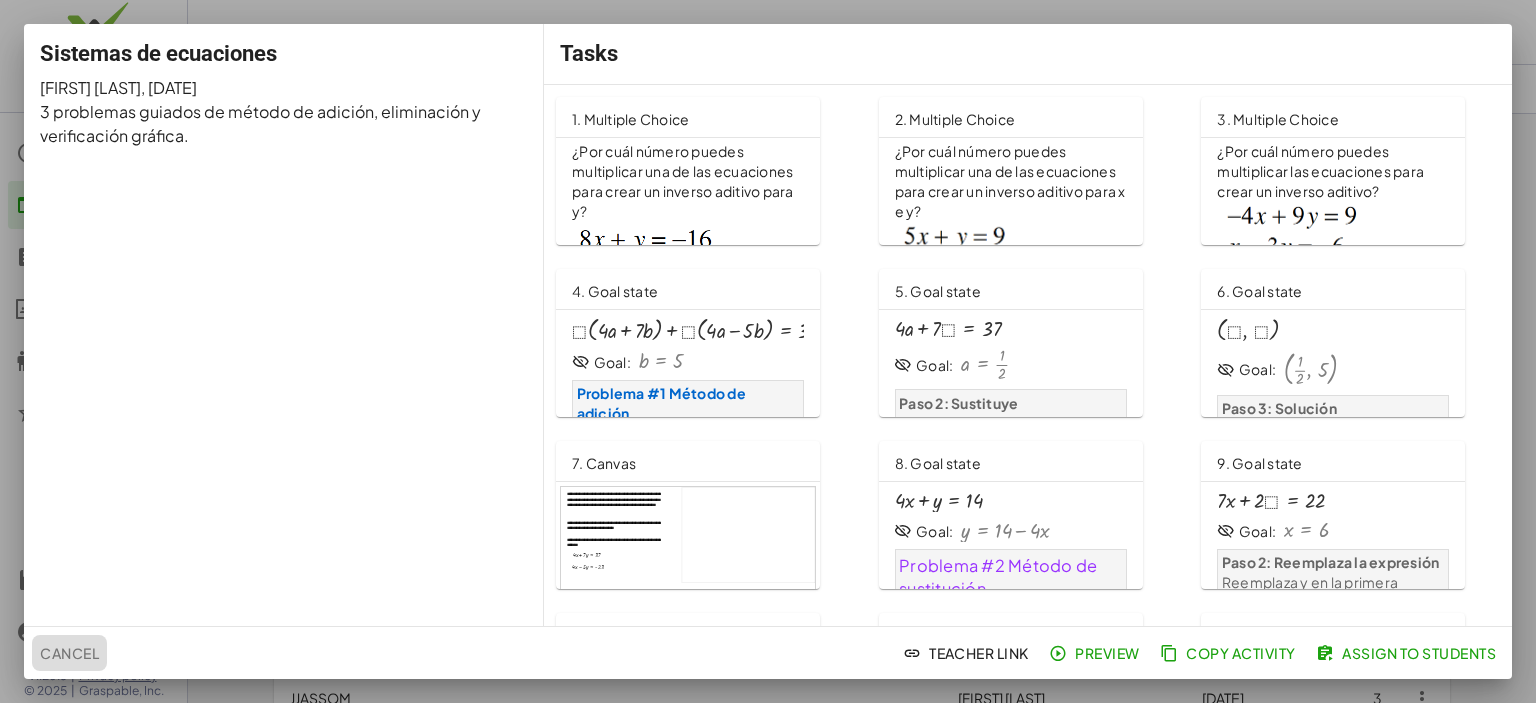 click on "Cancel" 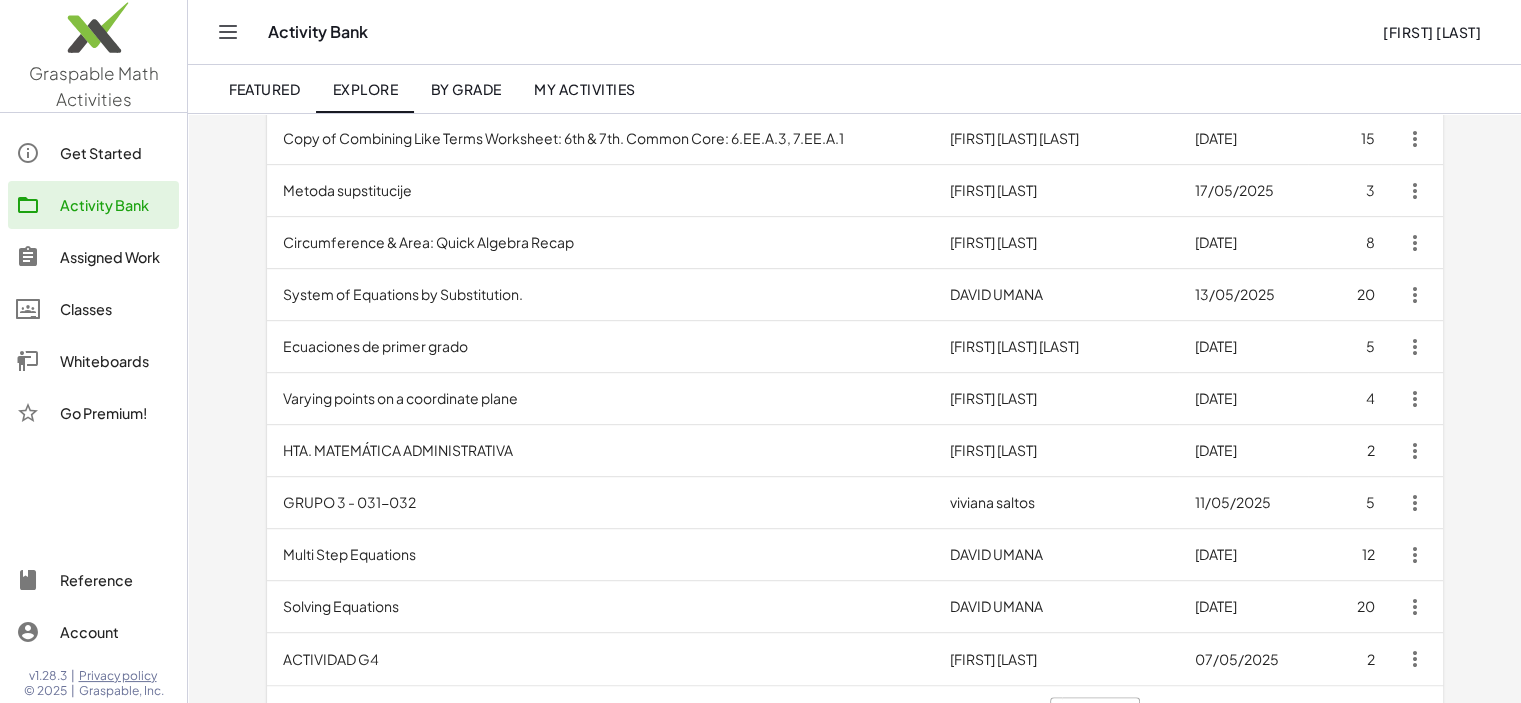 scroll, scrollTop: 1032, scrollLeft: 0, axis: vertical 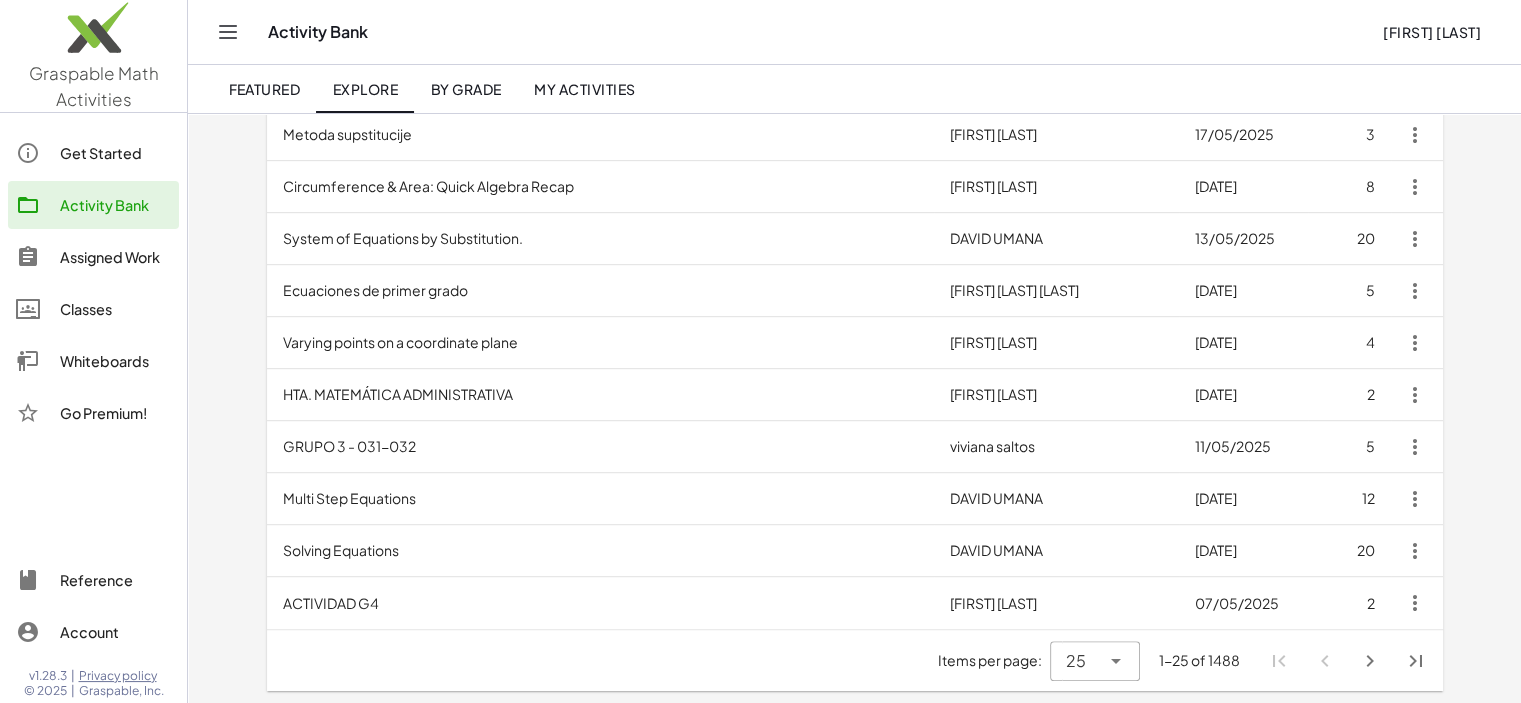 click at bounding box center [1416, 661] 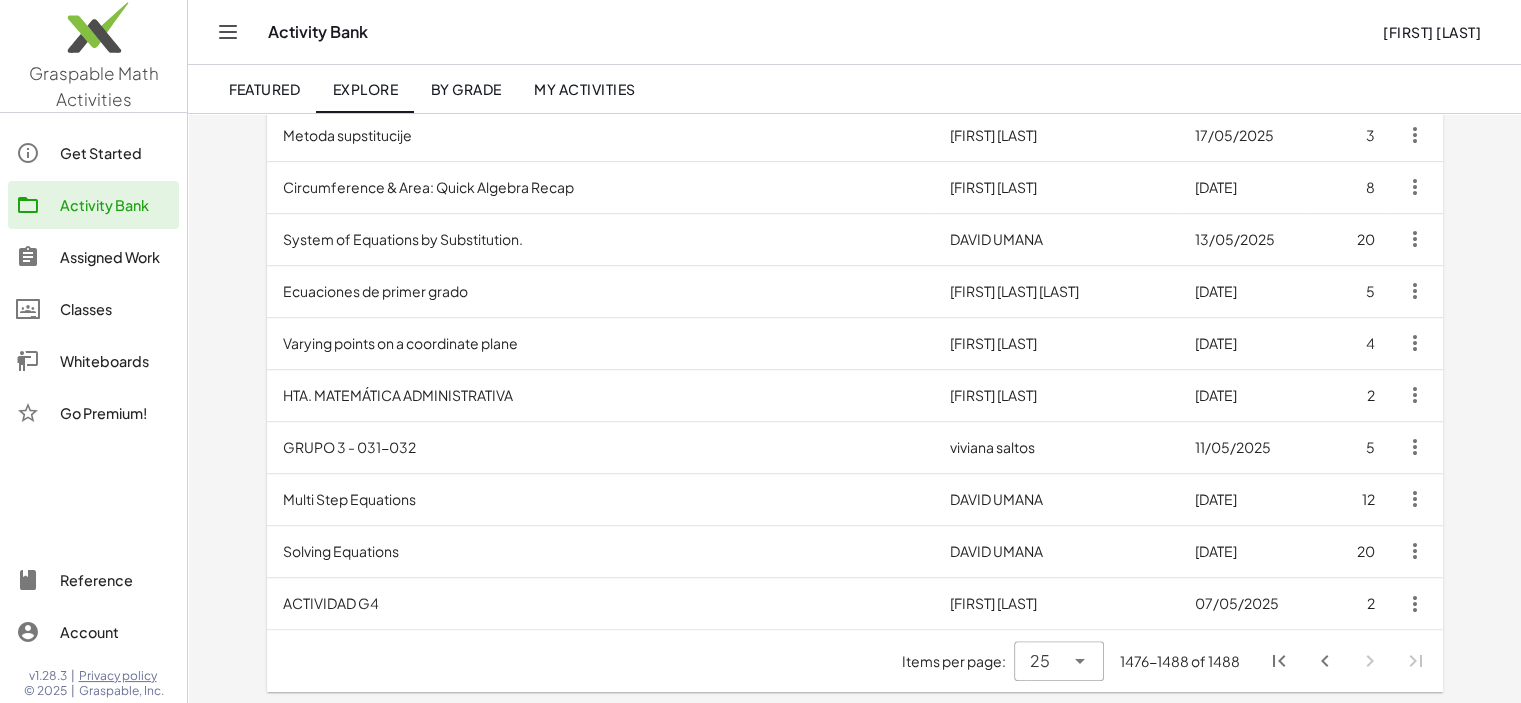 scroll, scrollTop: 408, scrollLeft: 0, axis: vertical 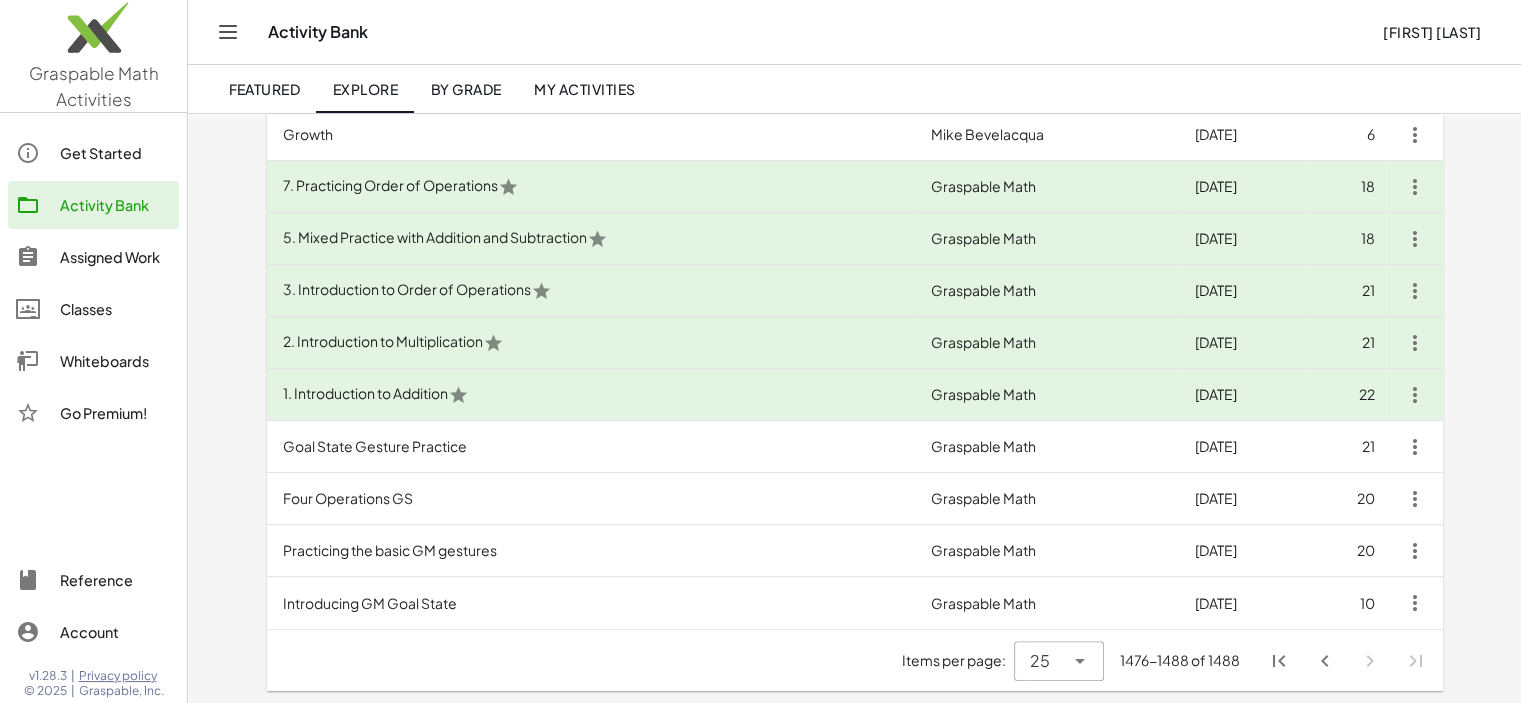 click 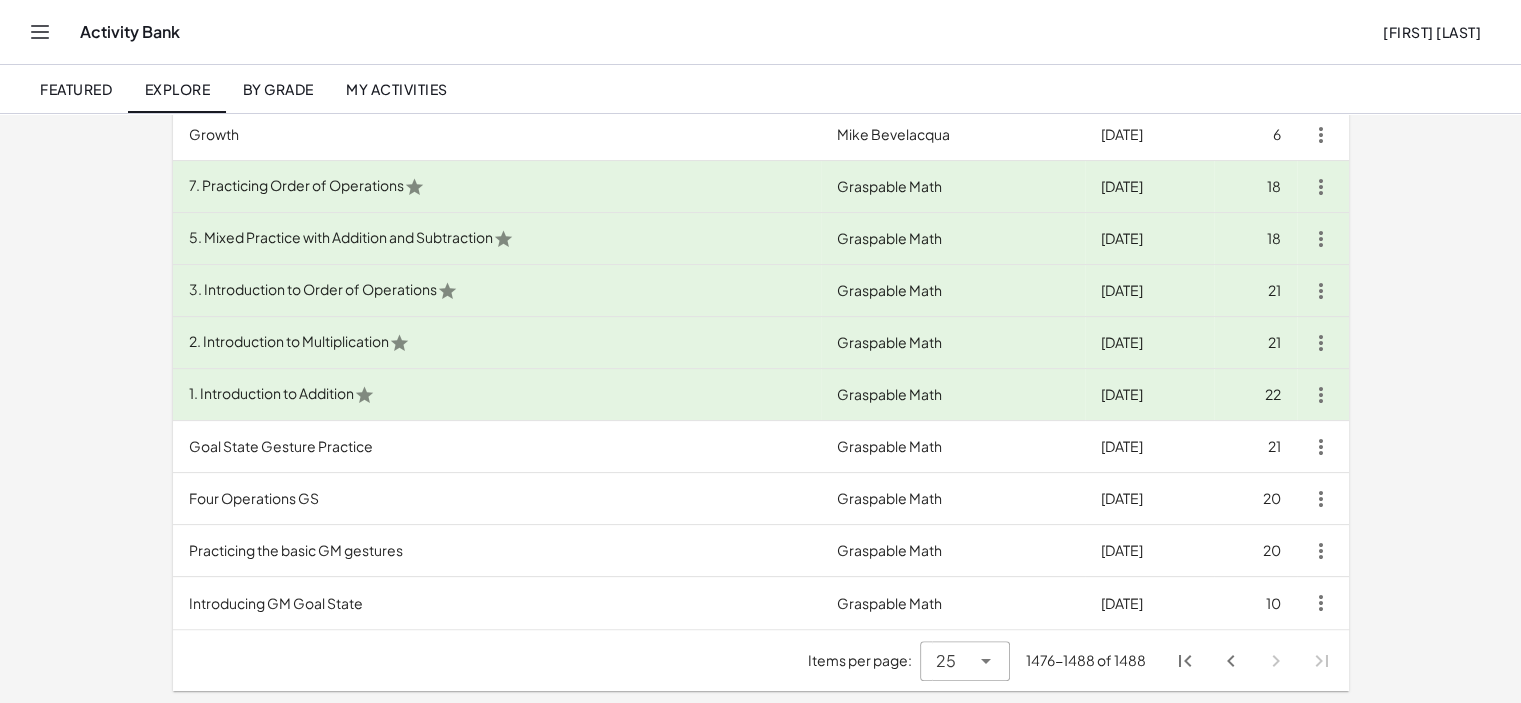 click on "Activity Bank" at bounding box center (723, 32) 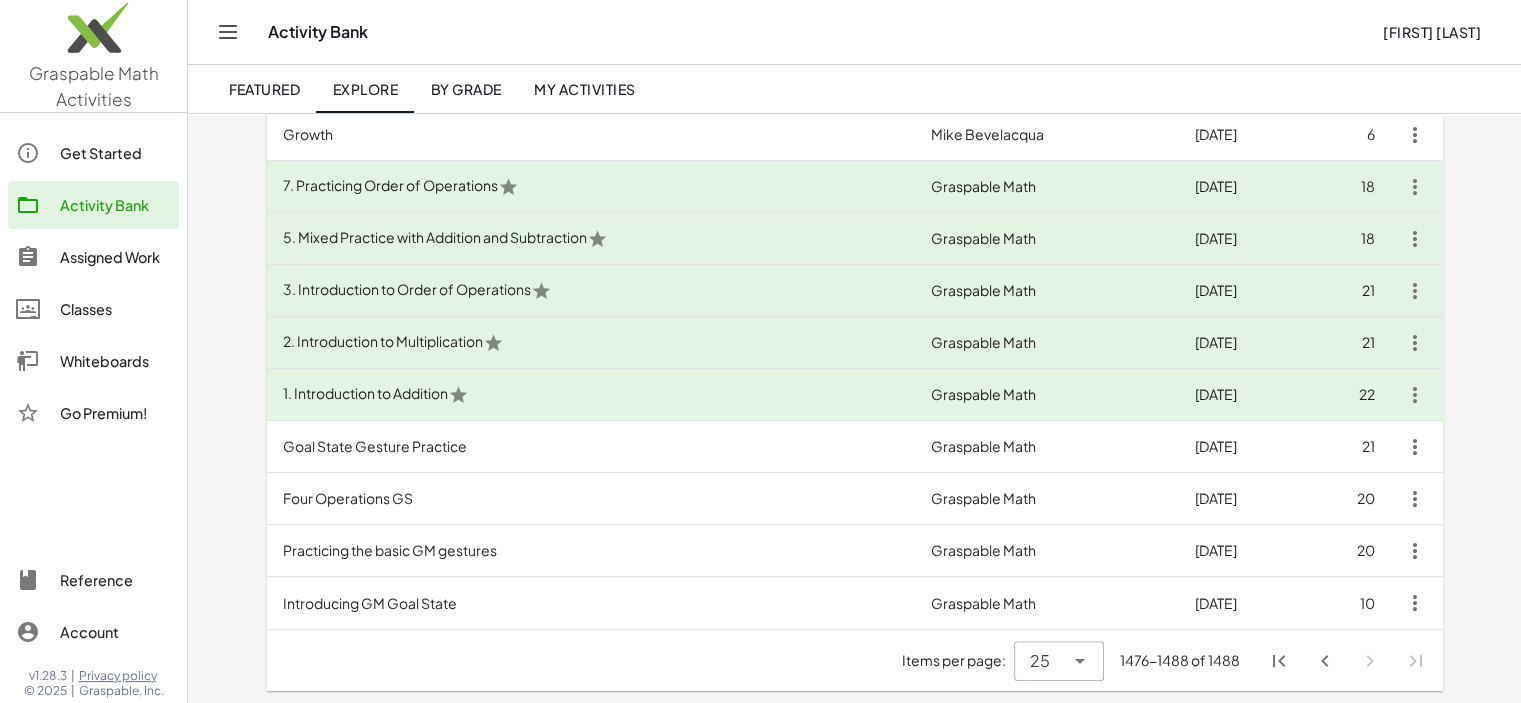 click on "My Activities" 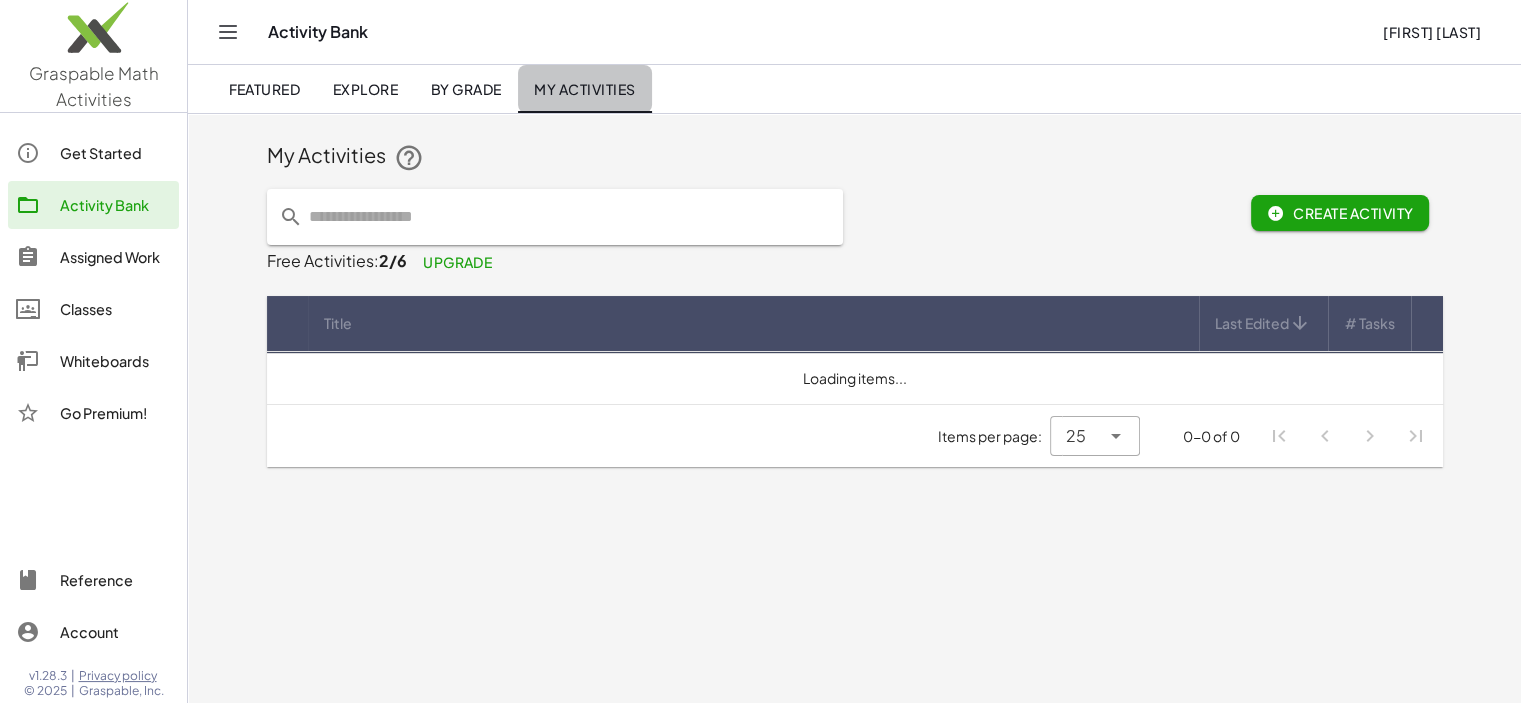 scroll, scrollTop: 0, scrollLeft: 0, axis: both 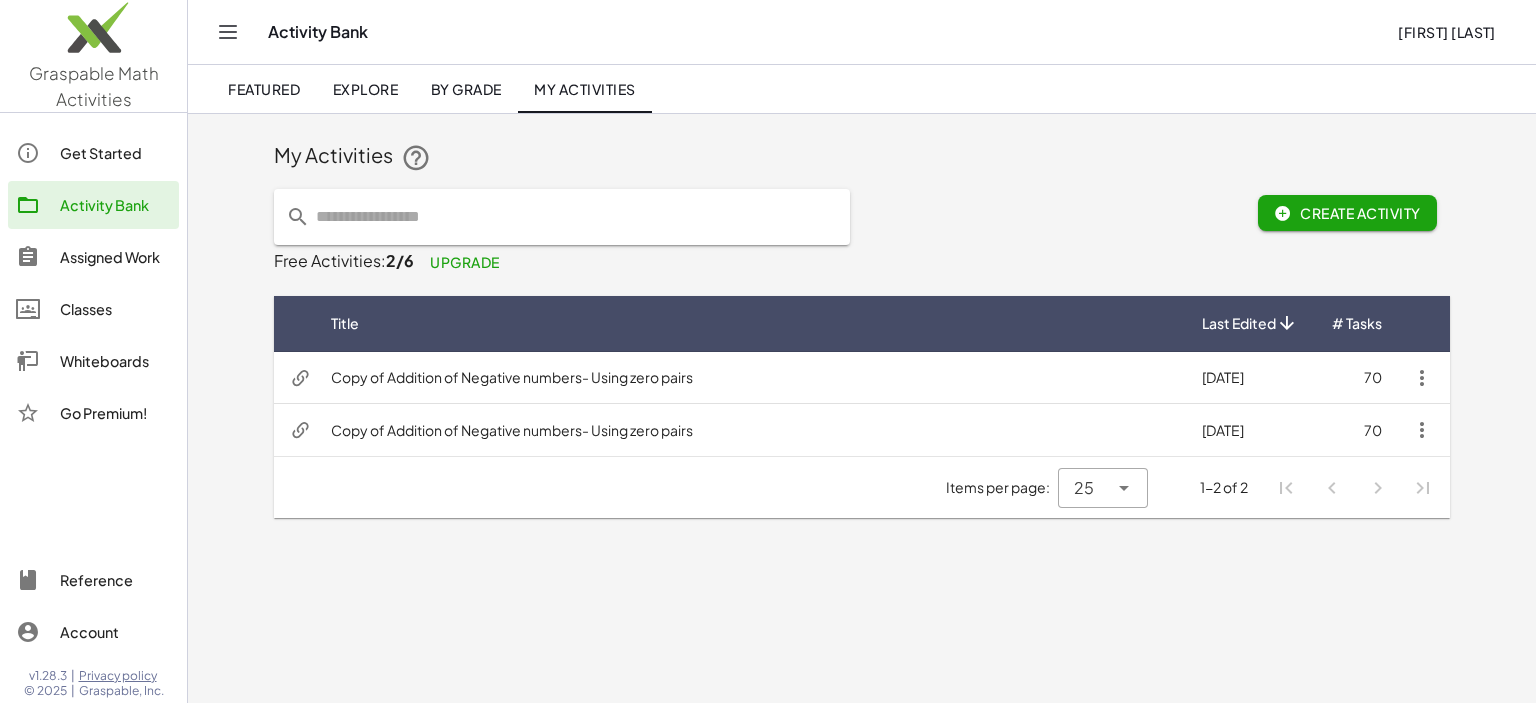 click on "Copy of Addition of Negative numbers- Using zero pairs" at bounding box center [750, 430] 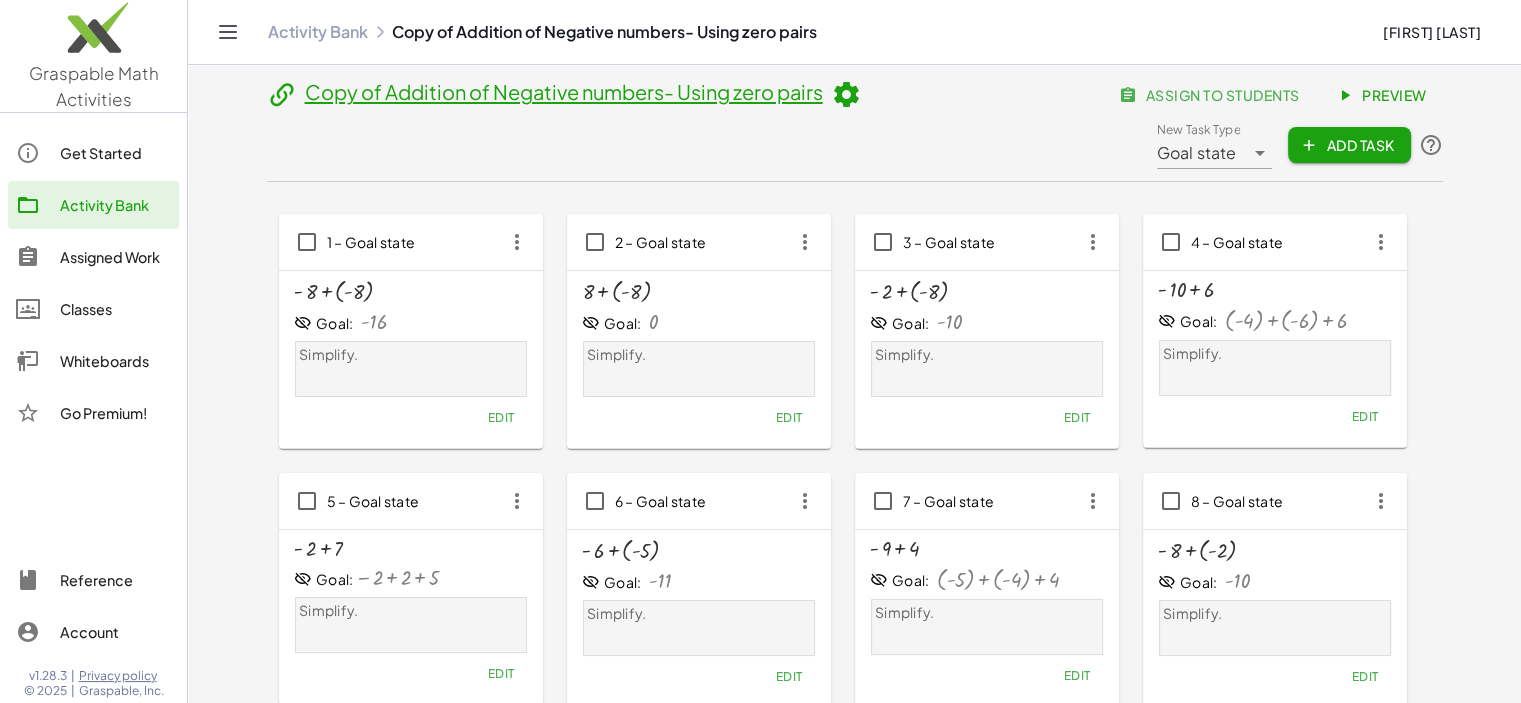 click on "− 8 + ( - 8 ) Goal: - 16 Simplify.  Edit" at bounding box center (411, 356) 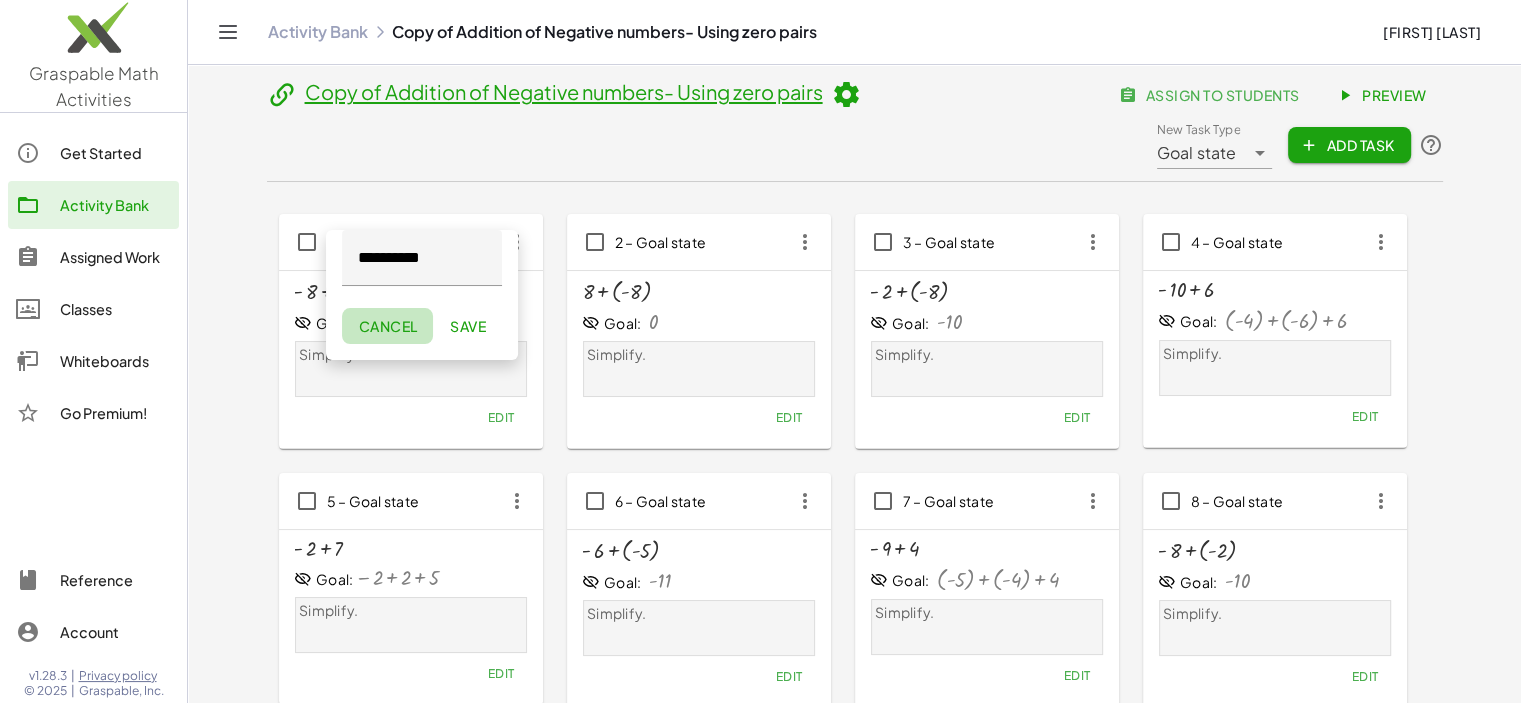 click on "Cancel" 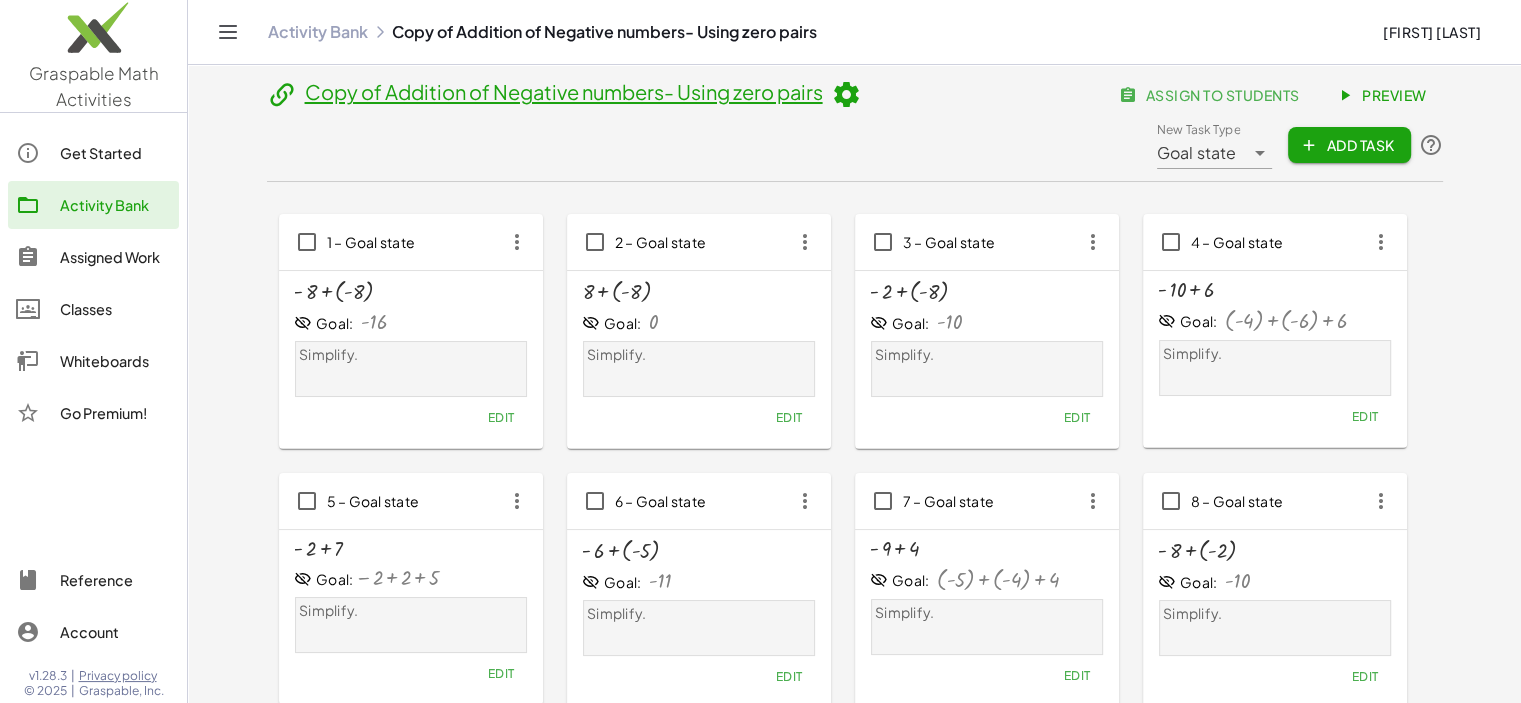 click on "Goal: - 16" at bounding box center [411, 323] 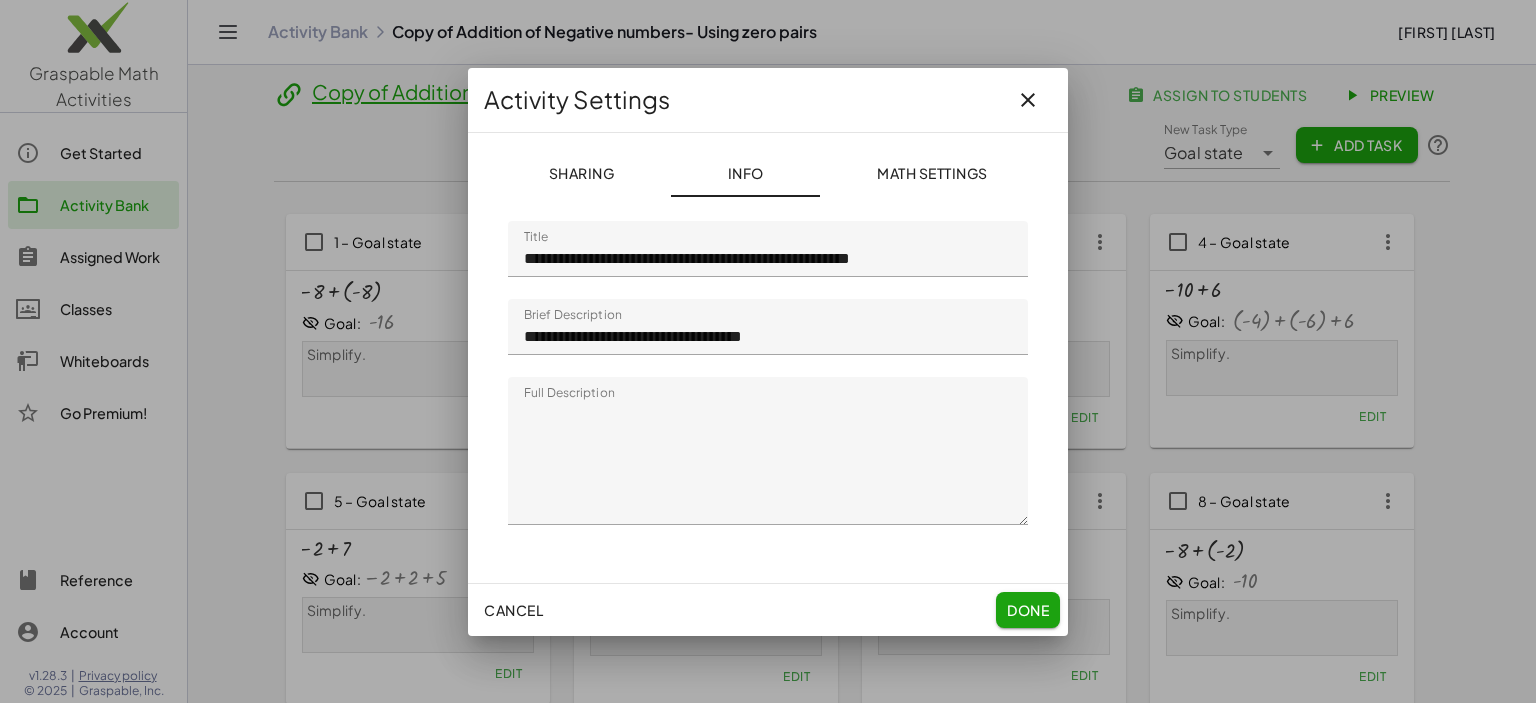 click at bounding box center (1028, 100) 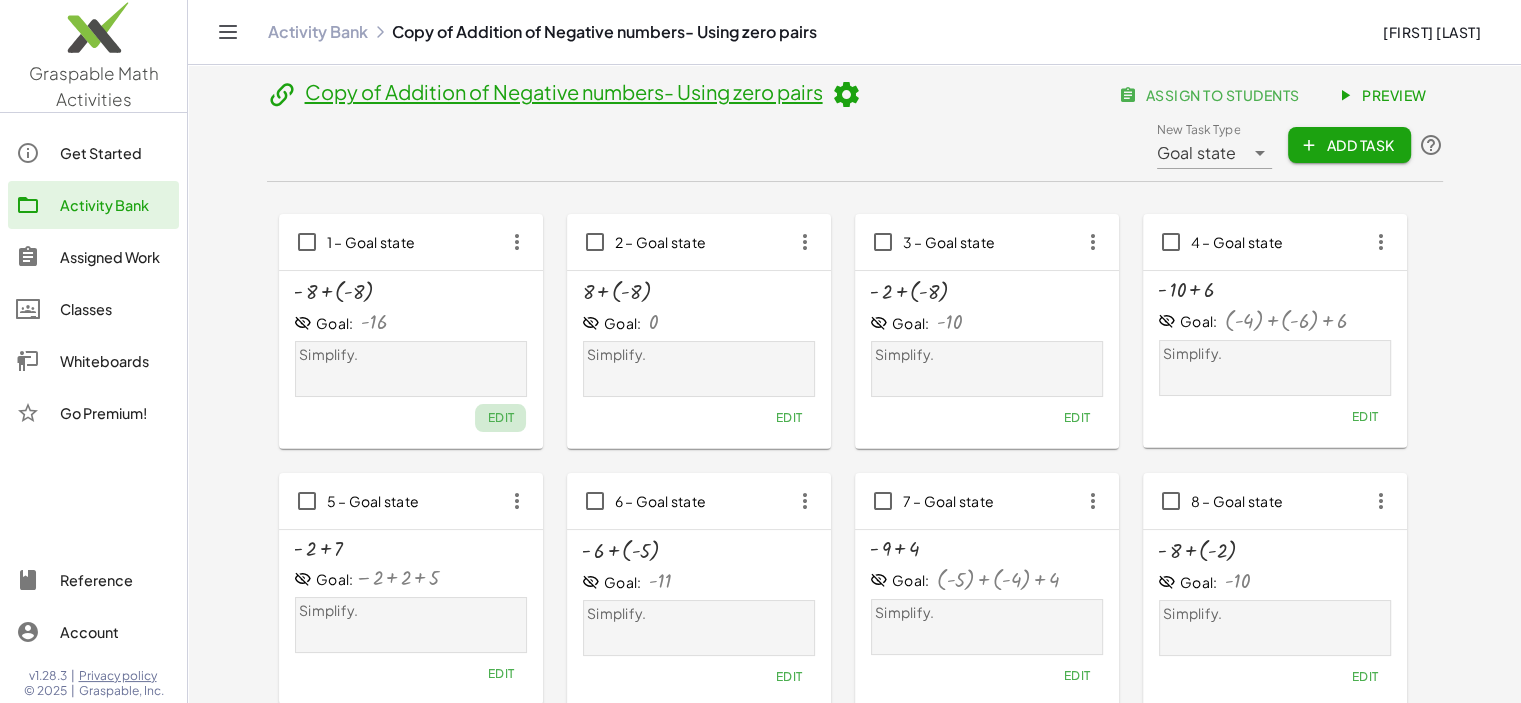 click on "Edit" 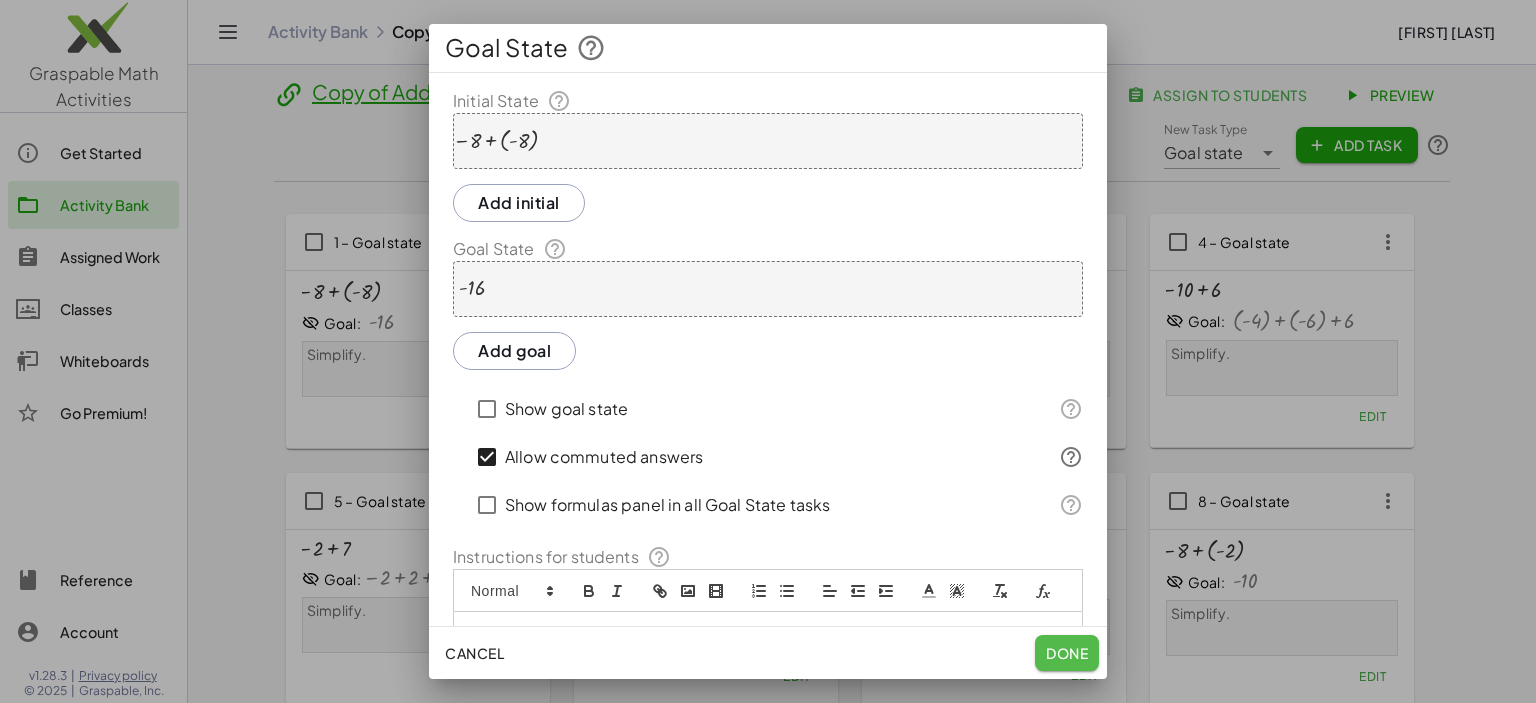 click on "Done" 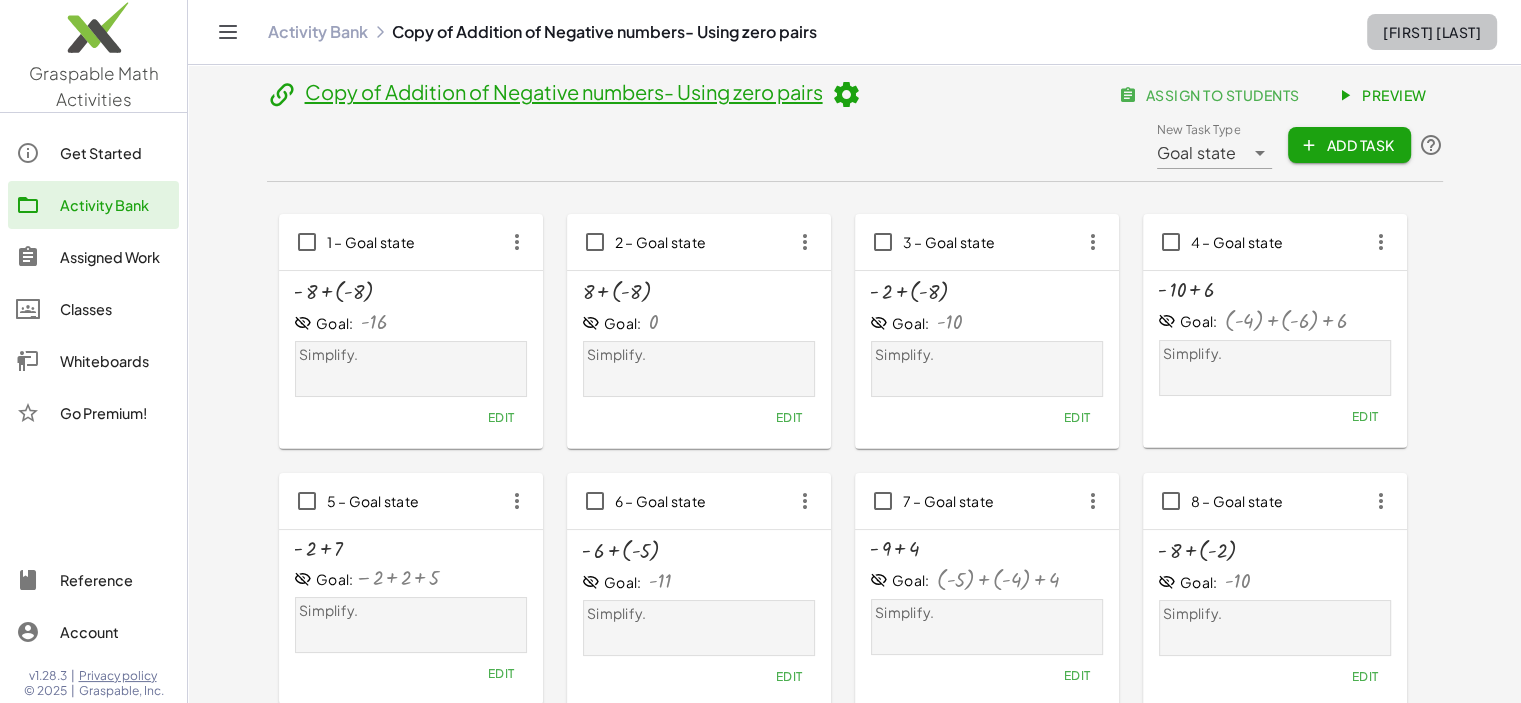 click on "[FIRST] [LAST]" 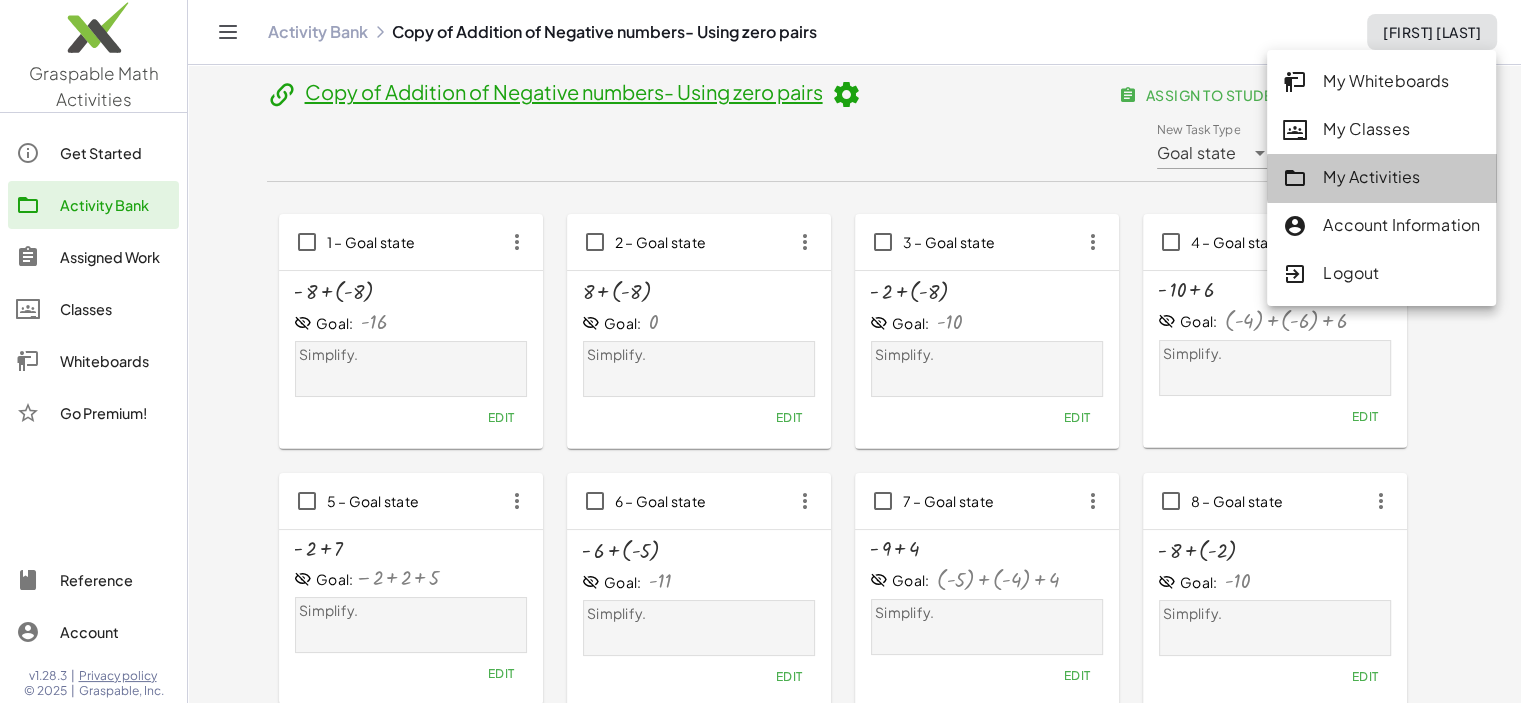 click on "My Activities" 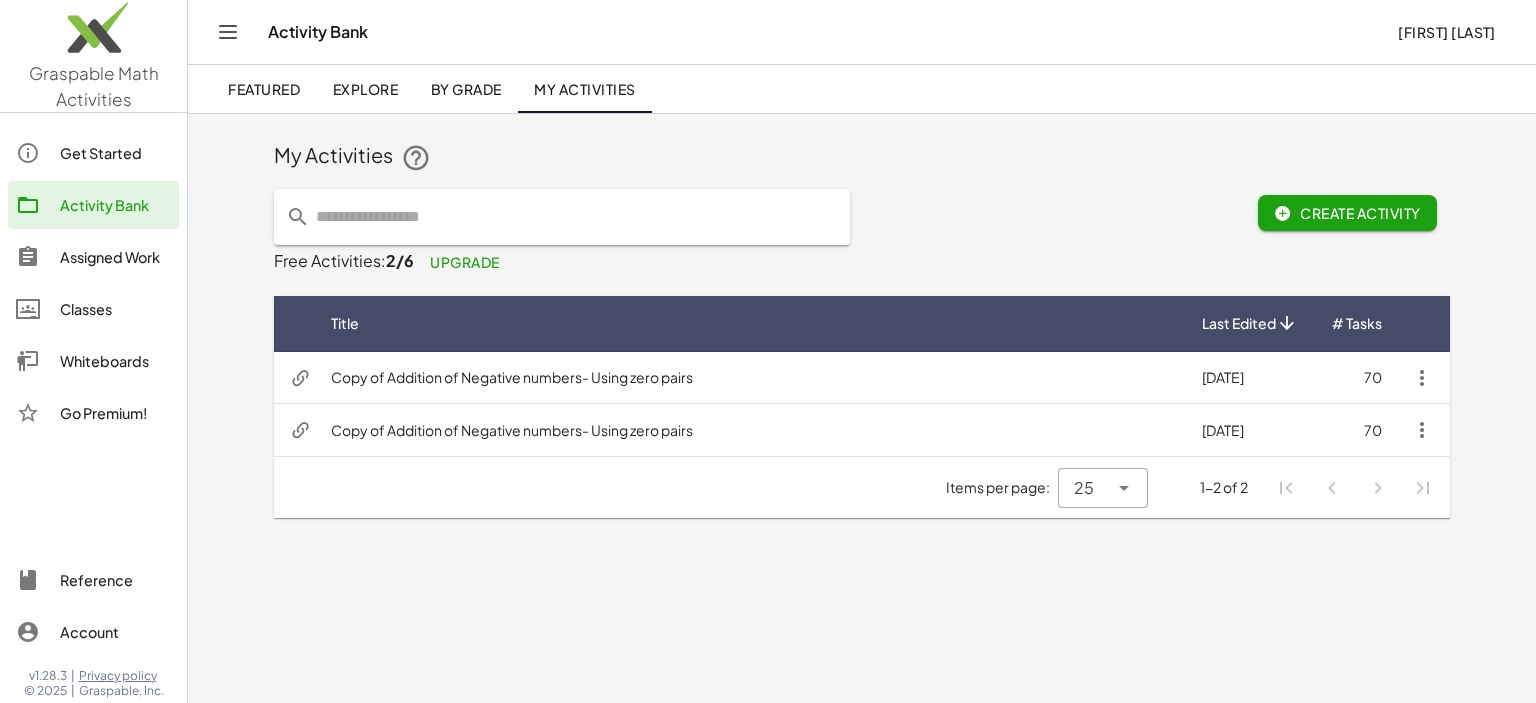 click on "My Activities" at bounding box center (862, 157) 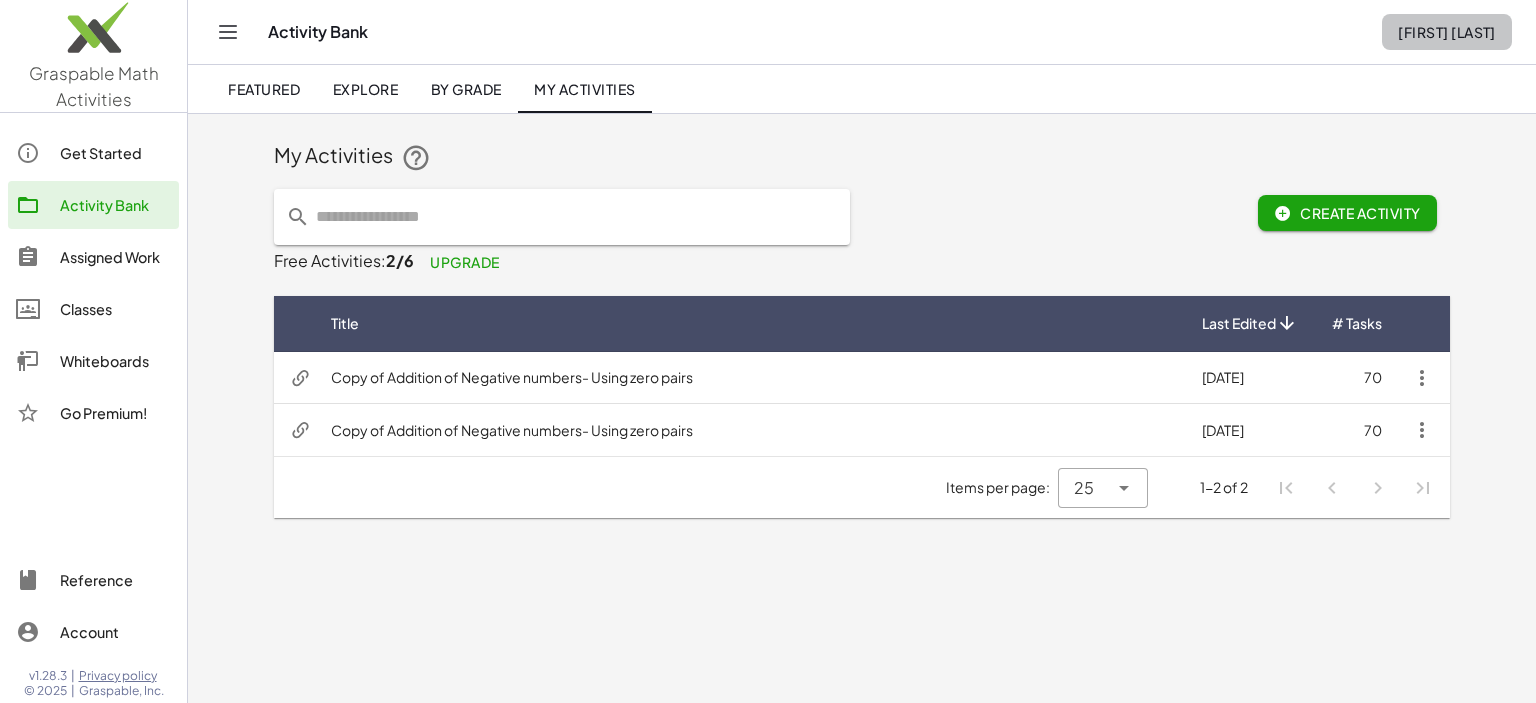 click on "[FIRST] [LAST]" 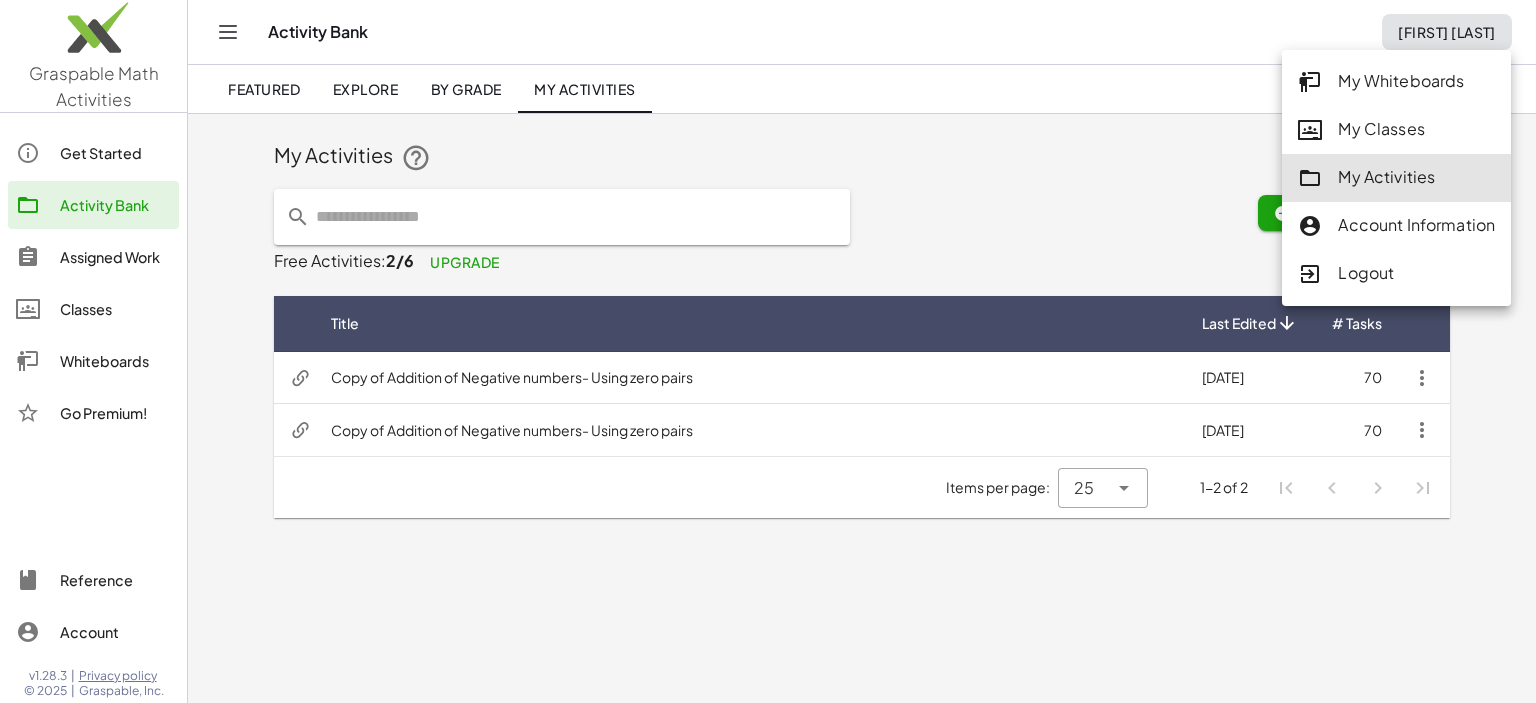 click on "My Classes" 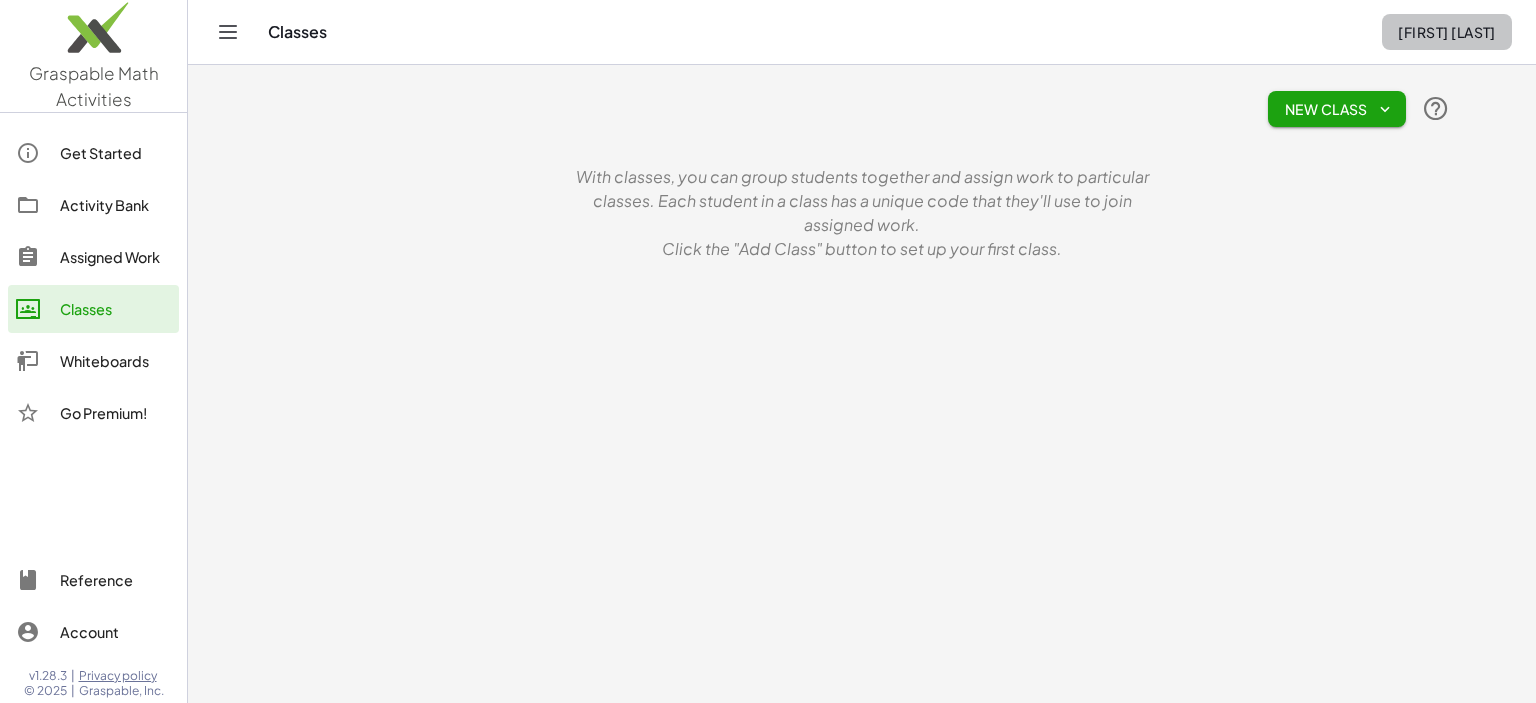 click on "[FIRST] [LAST]" 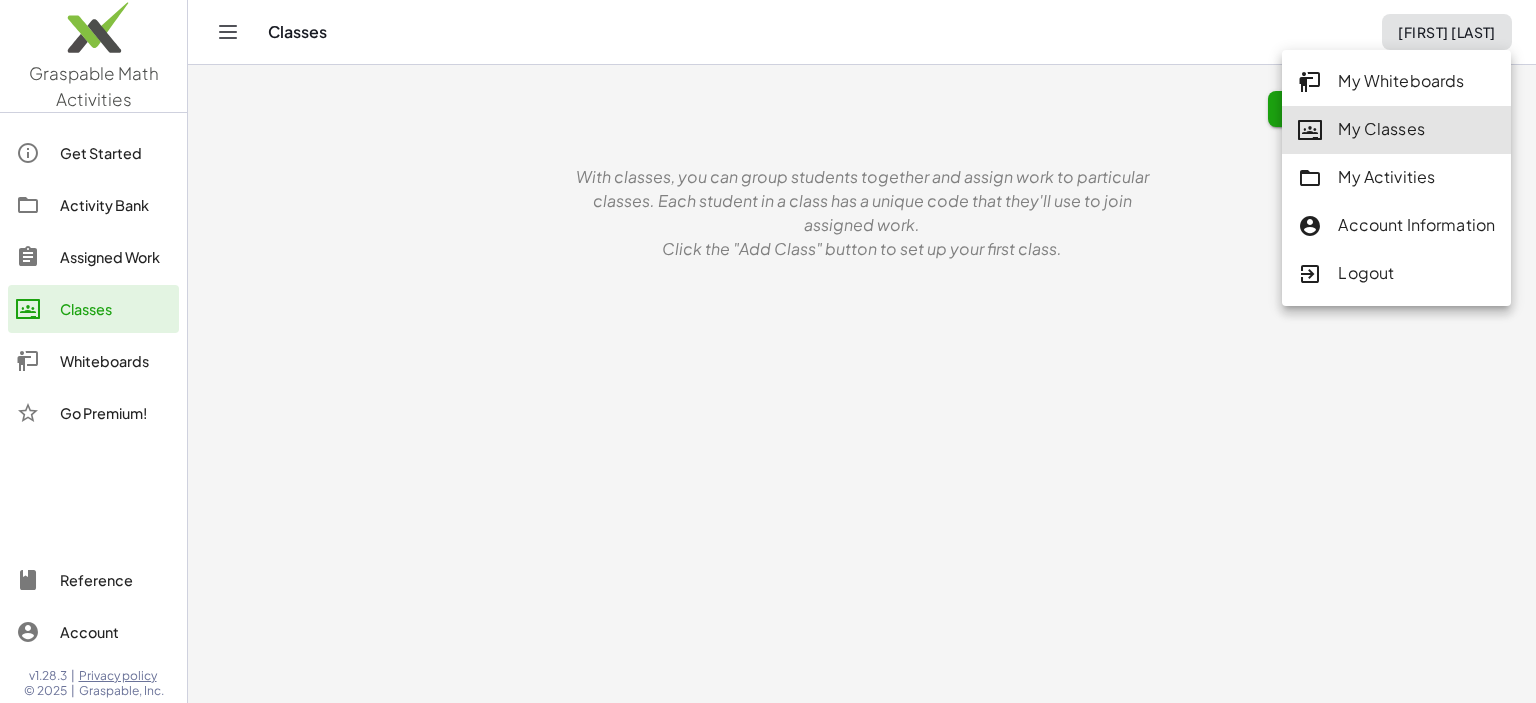 click on "My Whiteboards" 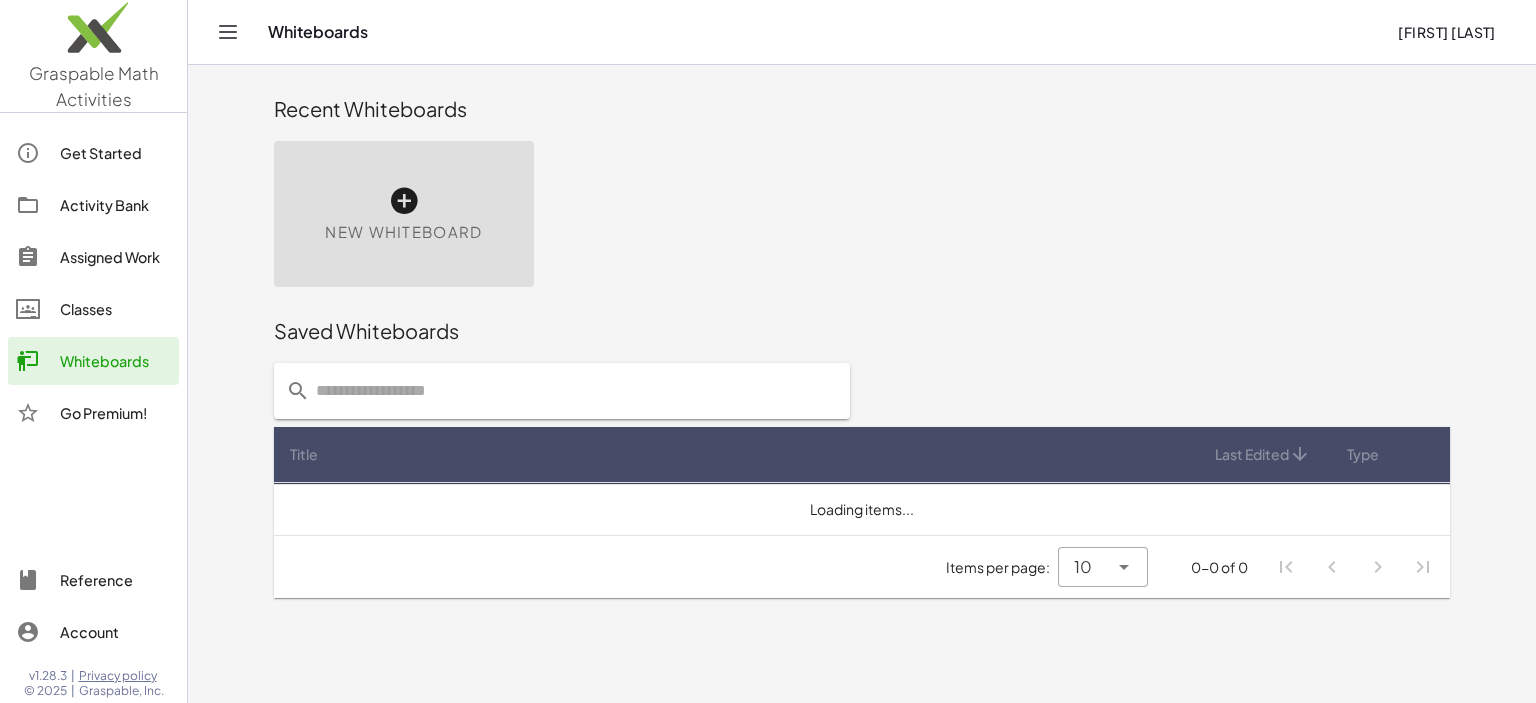 click on "New Whiteboard" at bounding box center (403, 232) 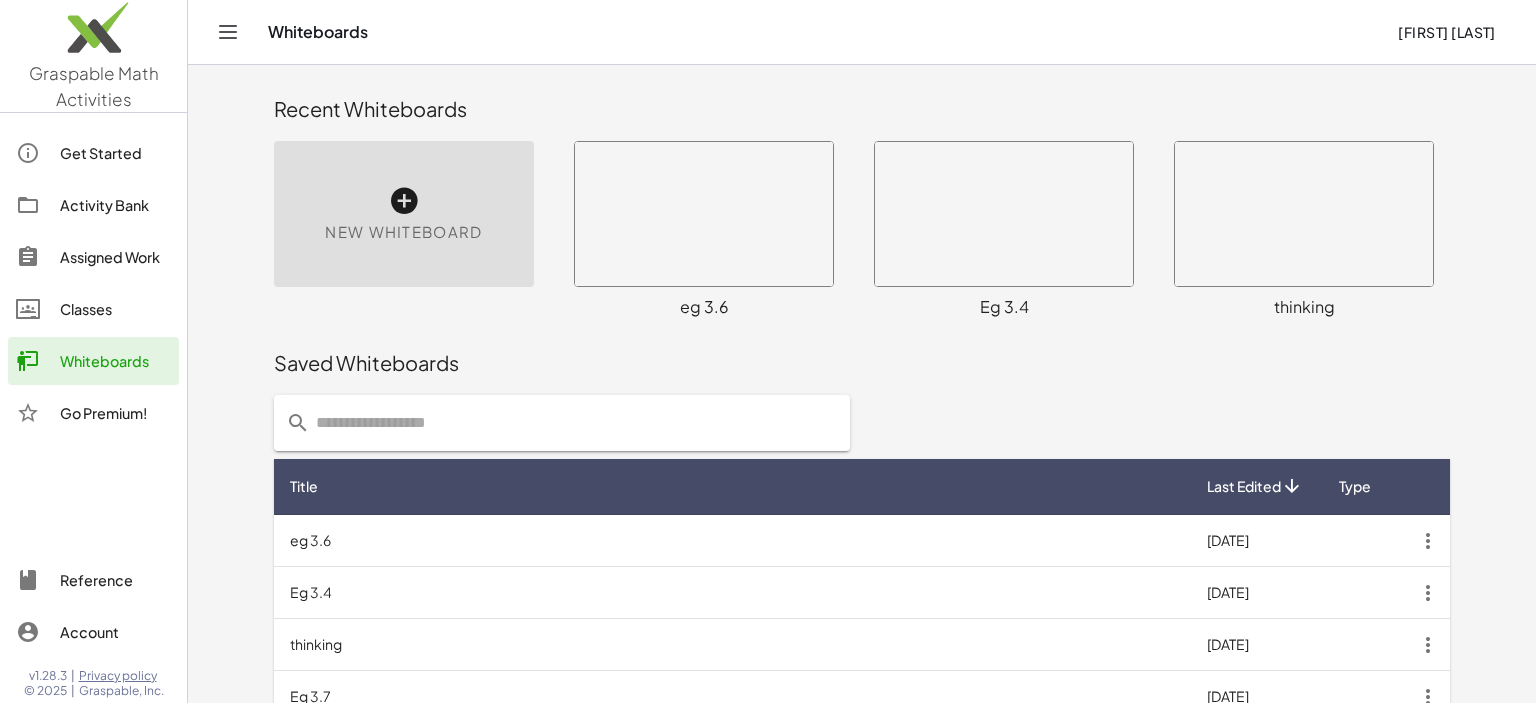 click at bounding box center [404, 201] 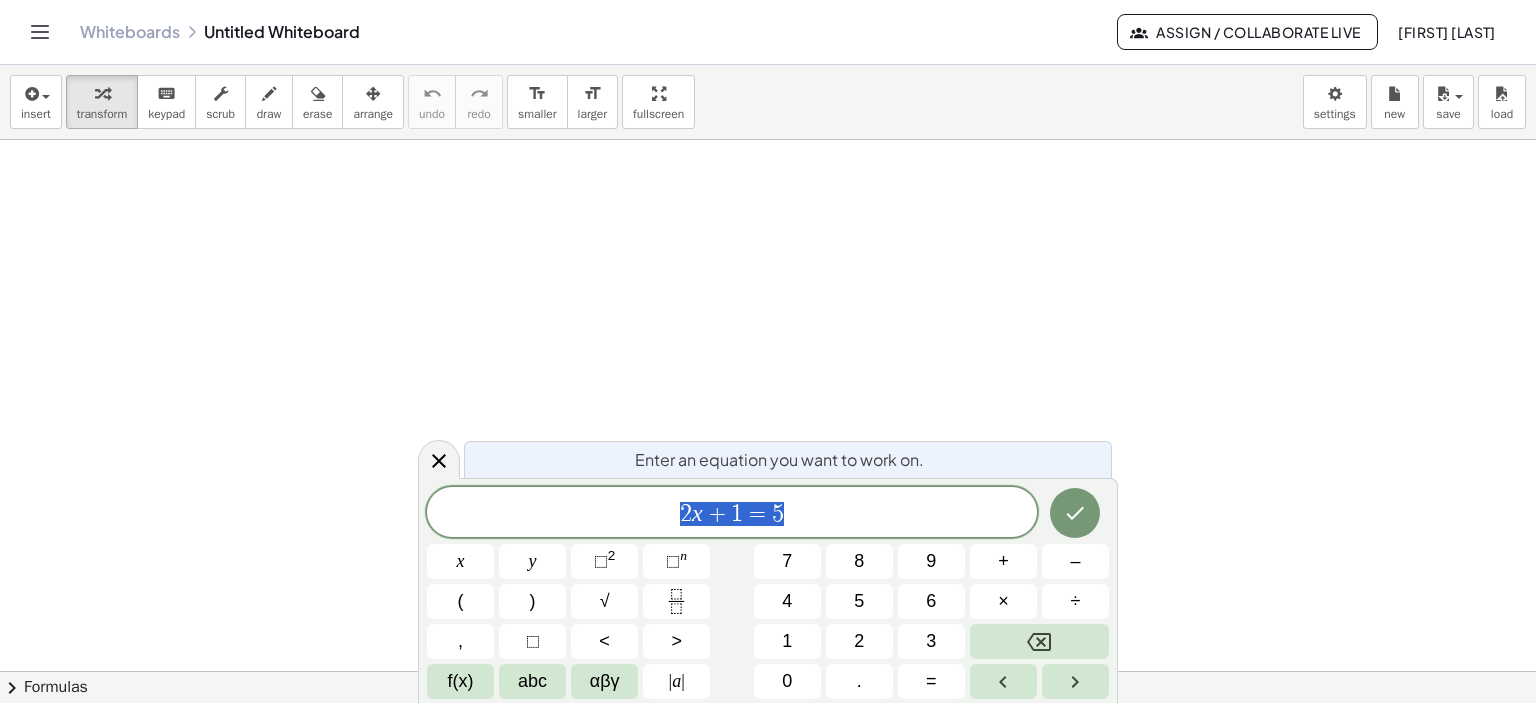 click on "[FIRST] [LAST]" at bounding box center (1447, 32) 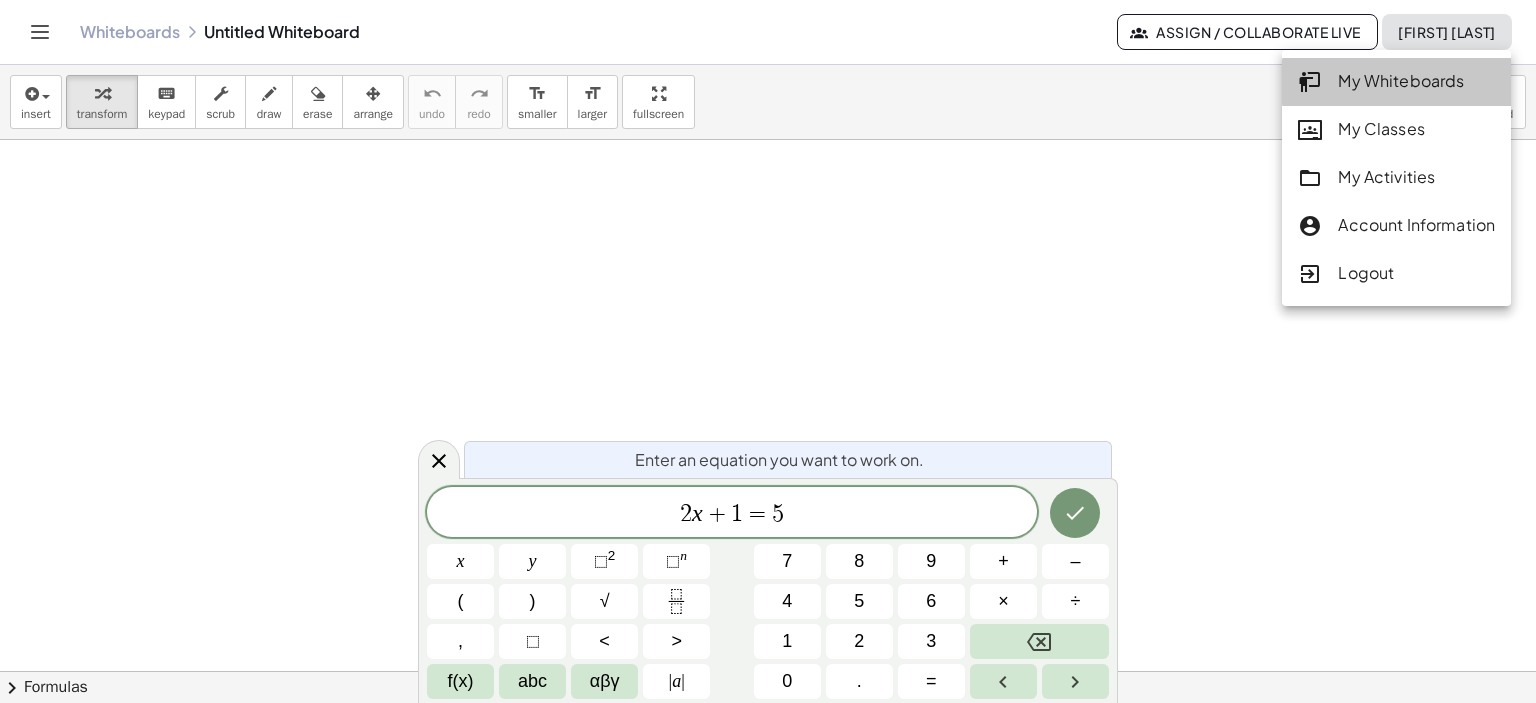 click on "My Whiteboards" 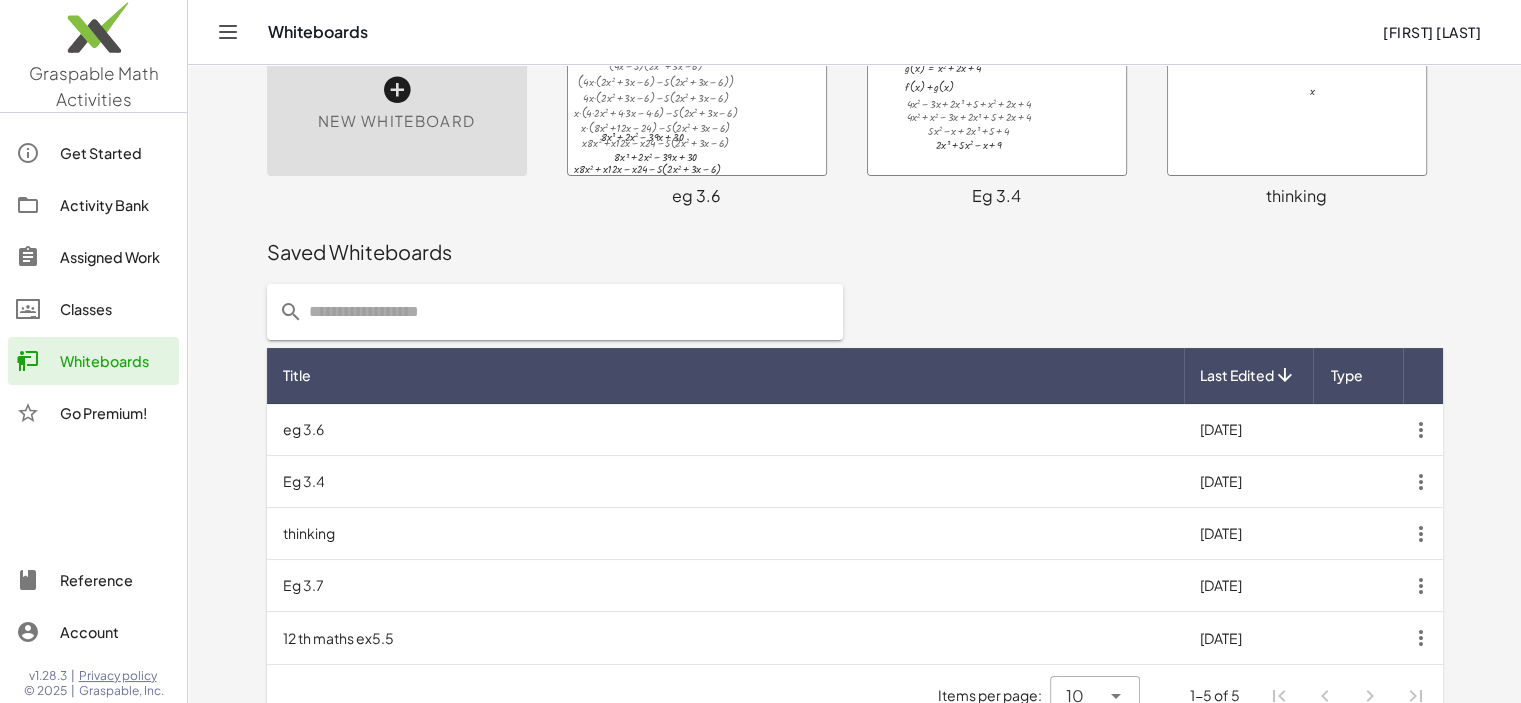 scroll, scrollTop: 145, scrollLeft: 0, axis: vertical 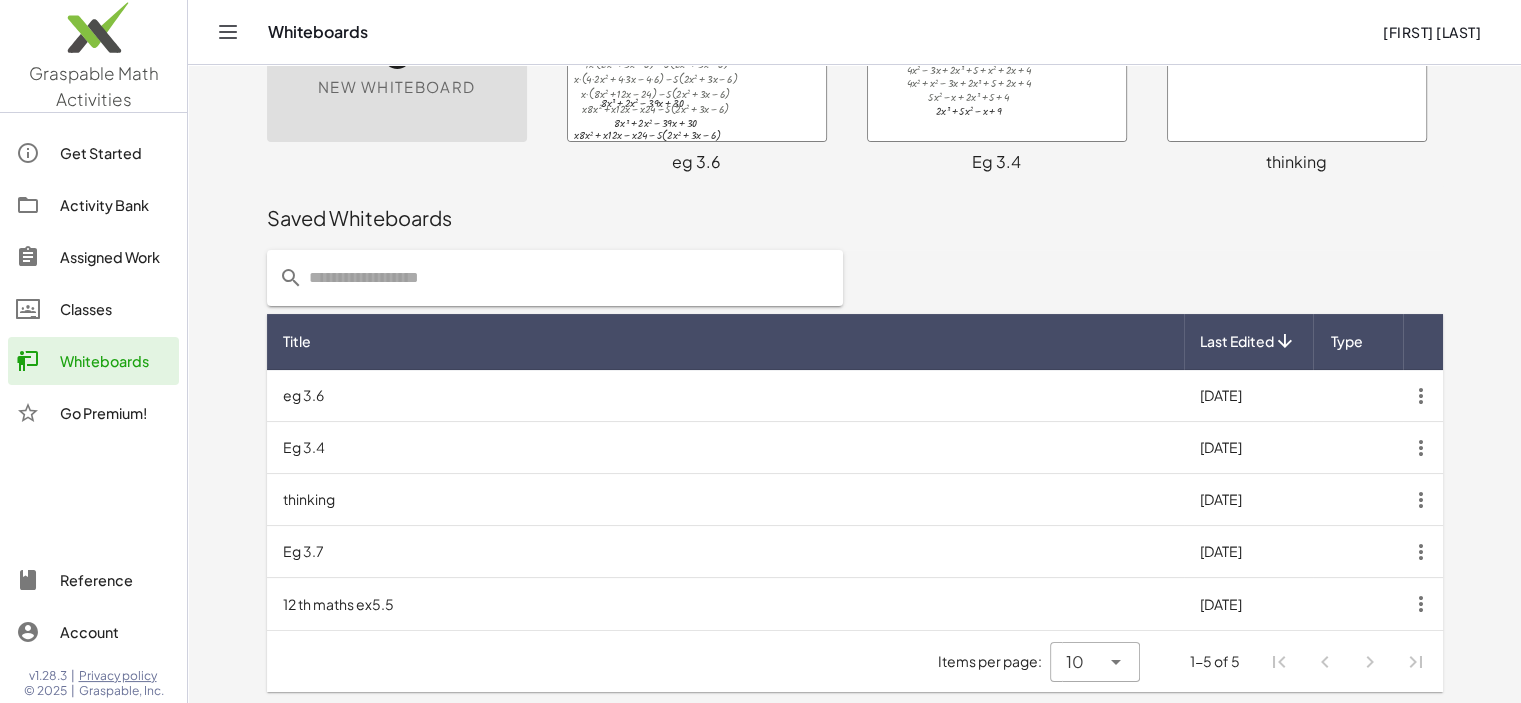 click on "eg 3.6" at bounding box center (725, 396) 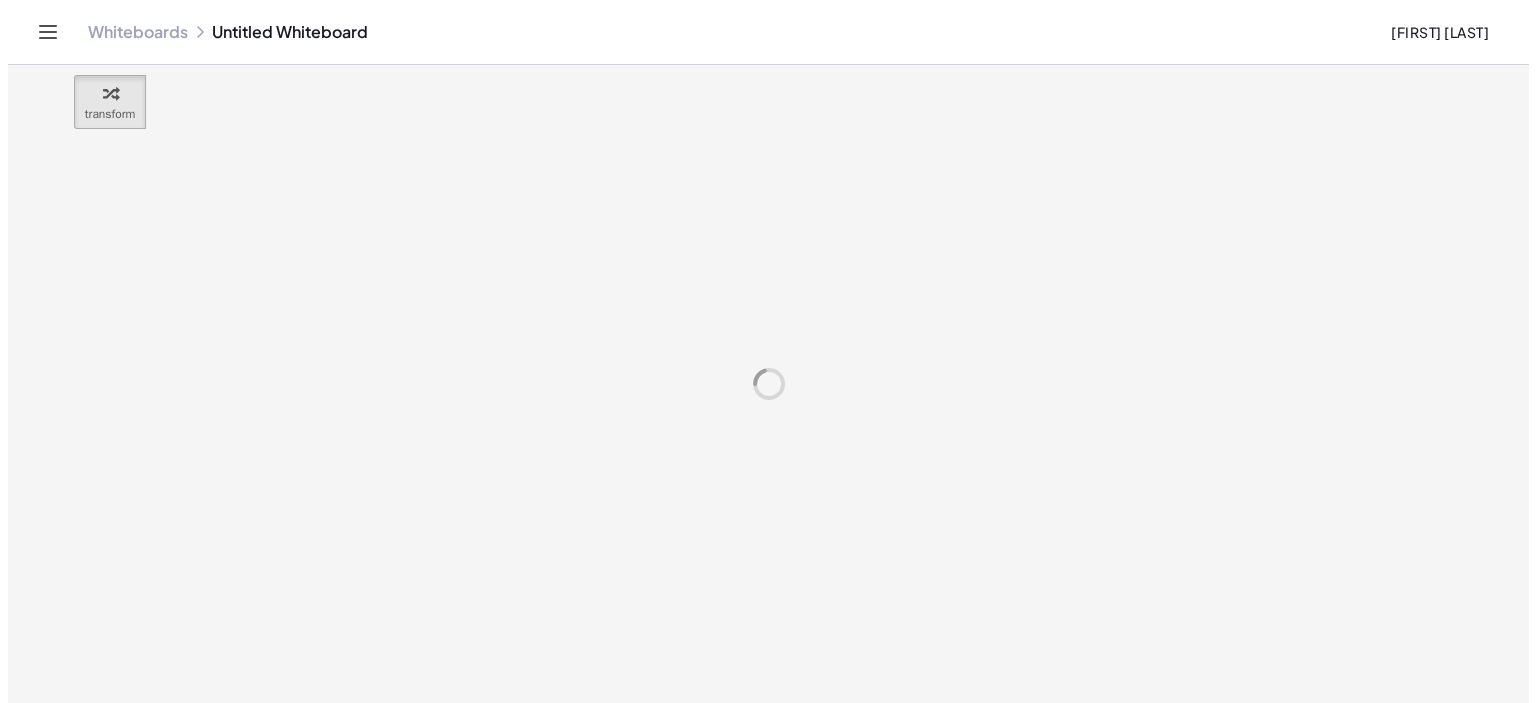 scroll, scrollTop: 0, scrollLeft: 0, axis: both 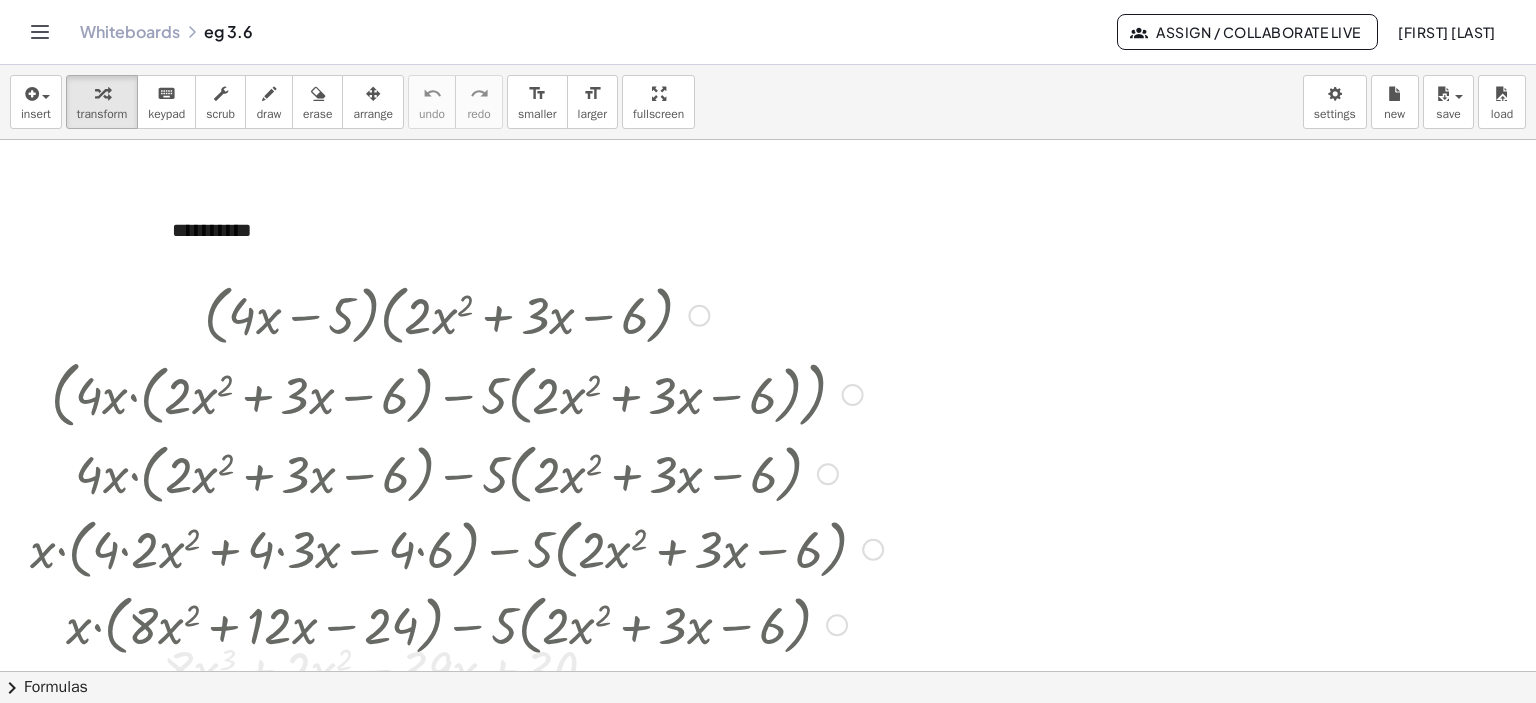click at bounding box center [456, 314] 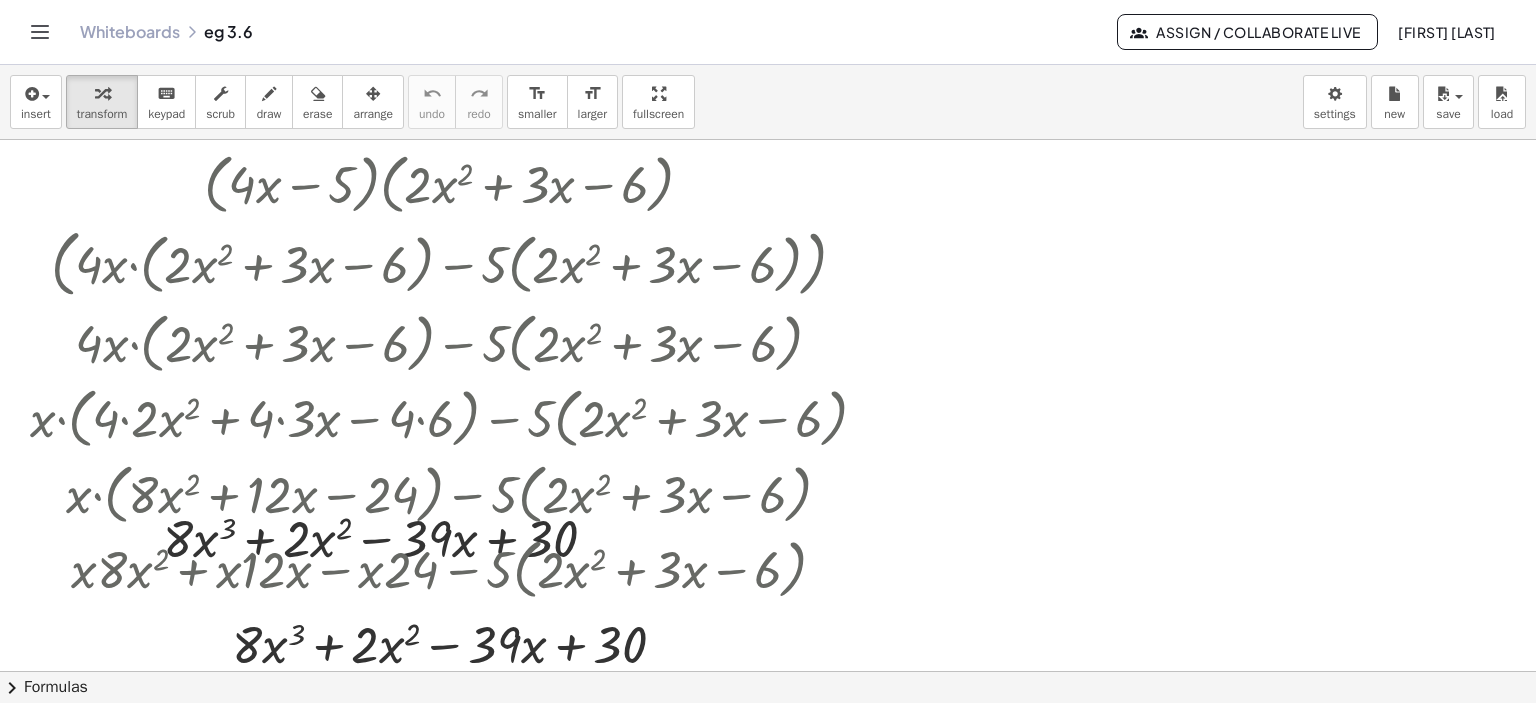scroll, scrollTop: 141, scrollLeft: 0, axis: vertical 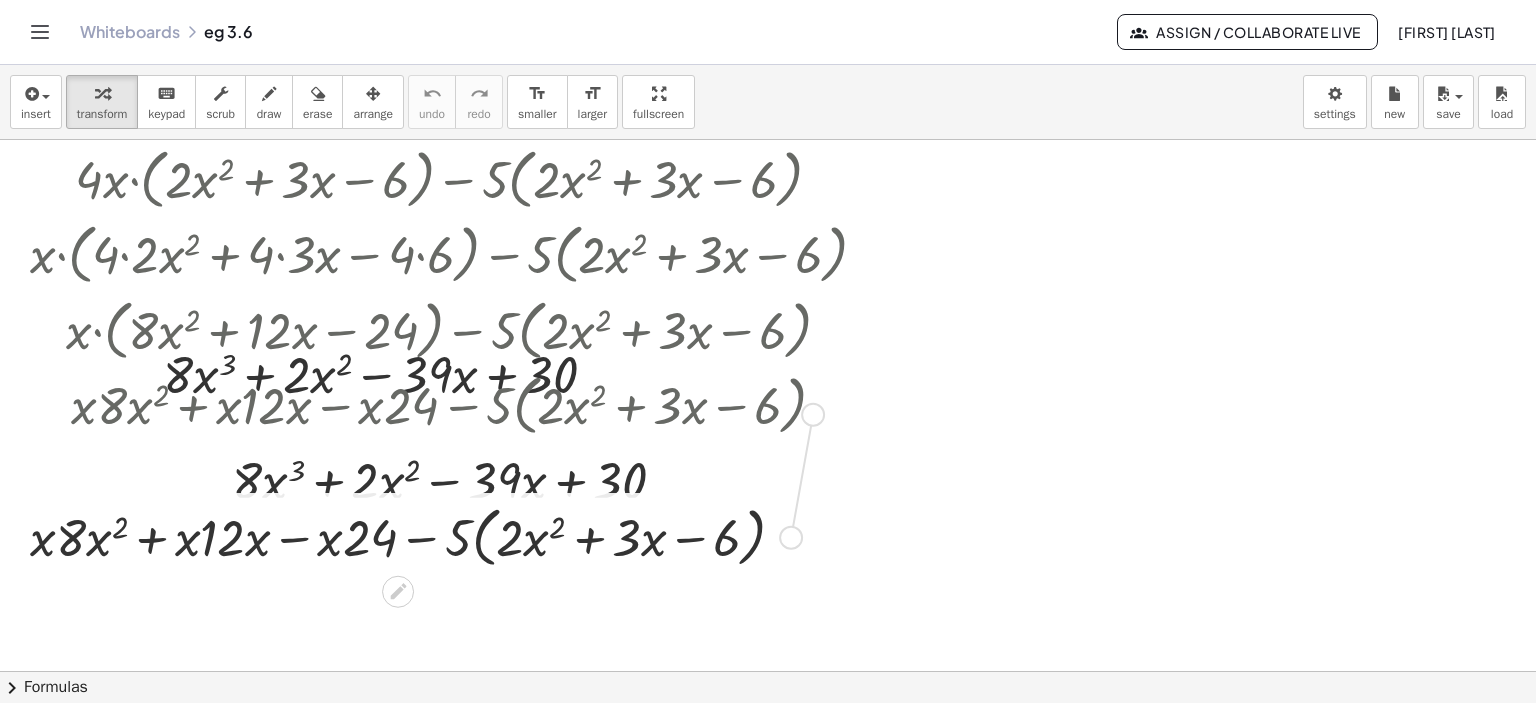 drag, startPoint x: 784, startPoint y: 539, endPoint x: 808, endPoint y: 411, distance: 130.23056 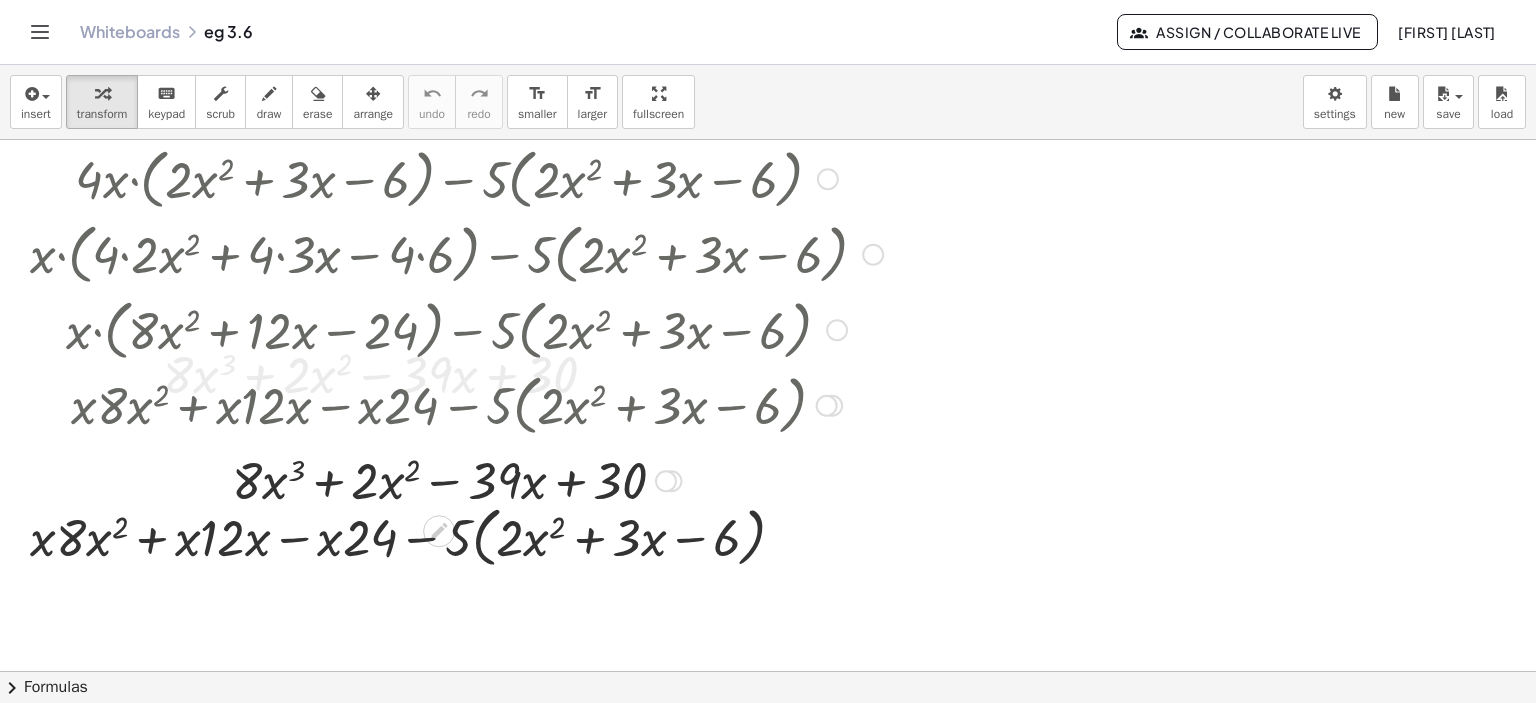 click at bounding box center [666, 481] 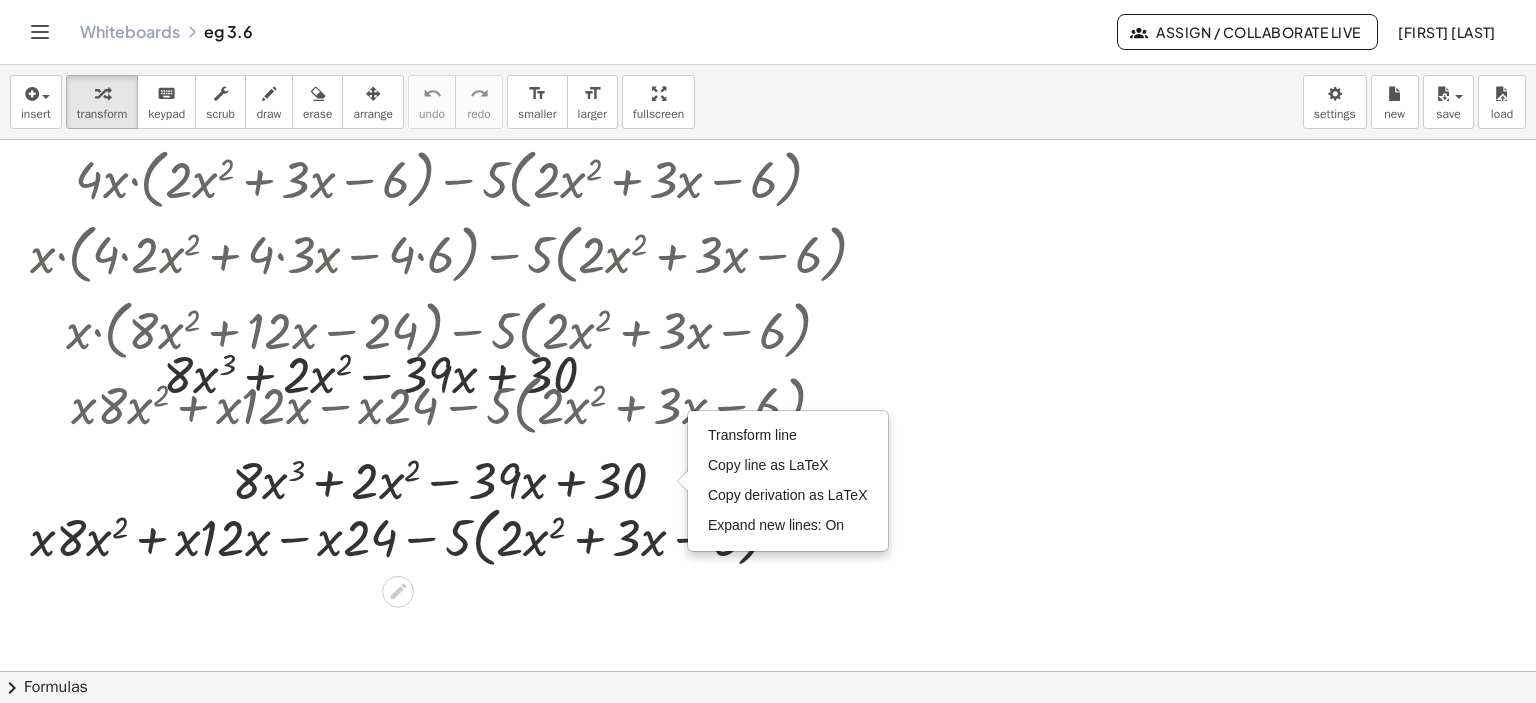 click on "+ · x · 8 · x 2 + · x · 12 · x − · x · 24 − · 5 · ( + · 2 · x 2 + · 3 · x − 6 )" at bounding box center (408, 536) 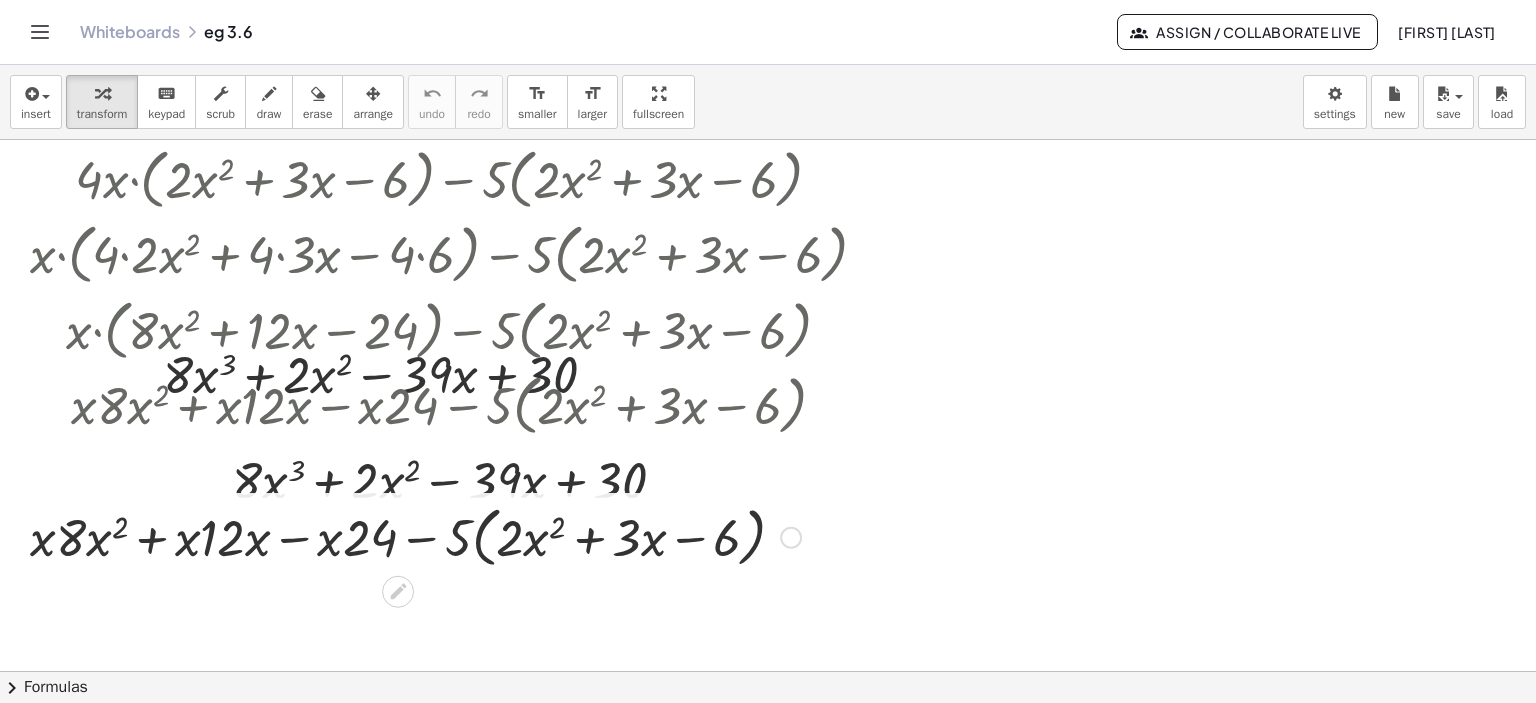click at bounding box center (791, 538) 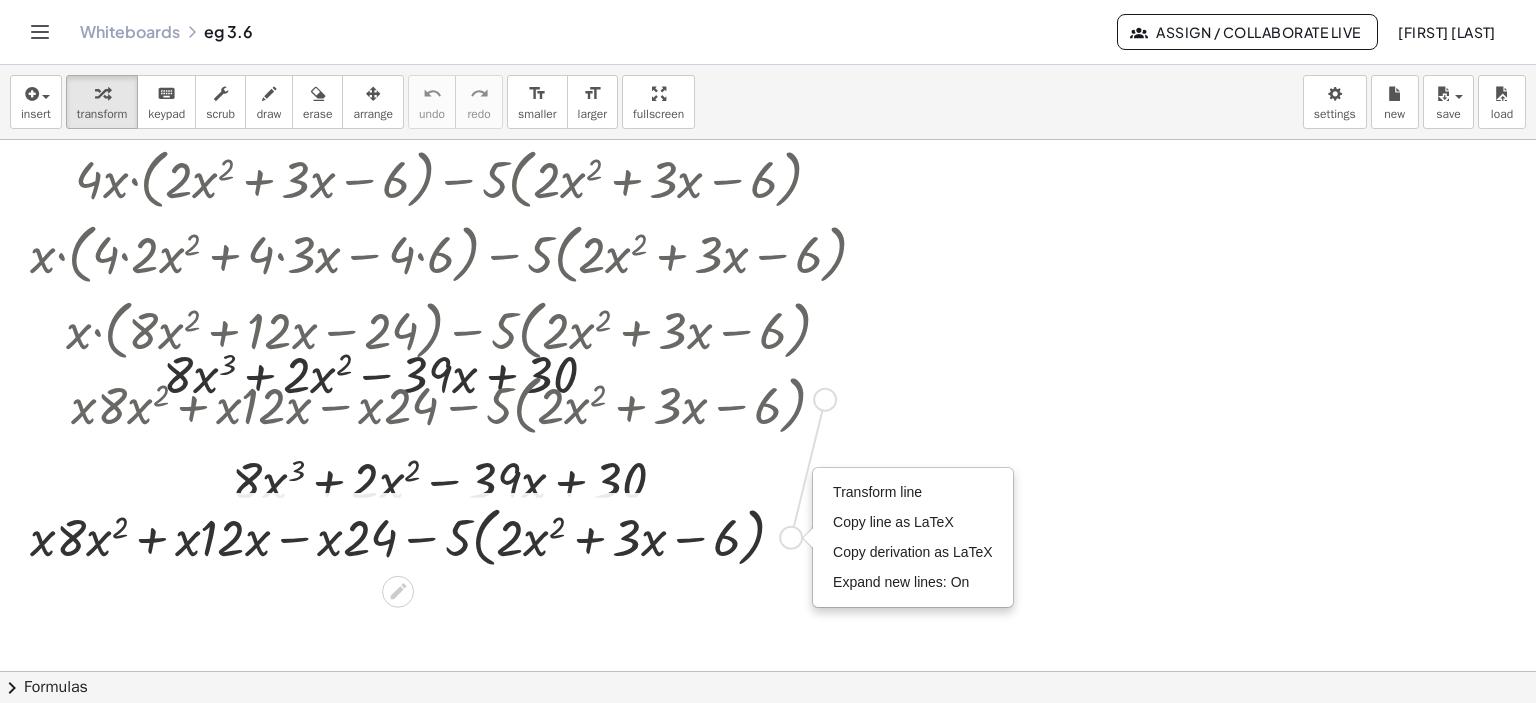 drag, startPoint x: 788, startPoint y: 542, endPoint x: 820, endPoint y: 399, distance: 146.53668 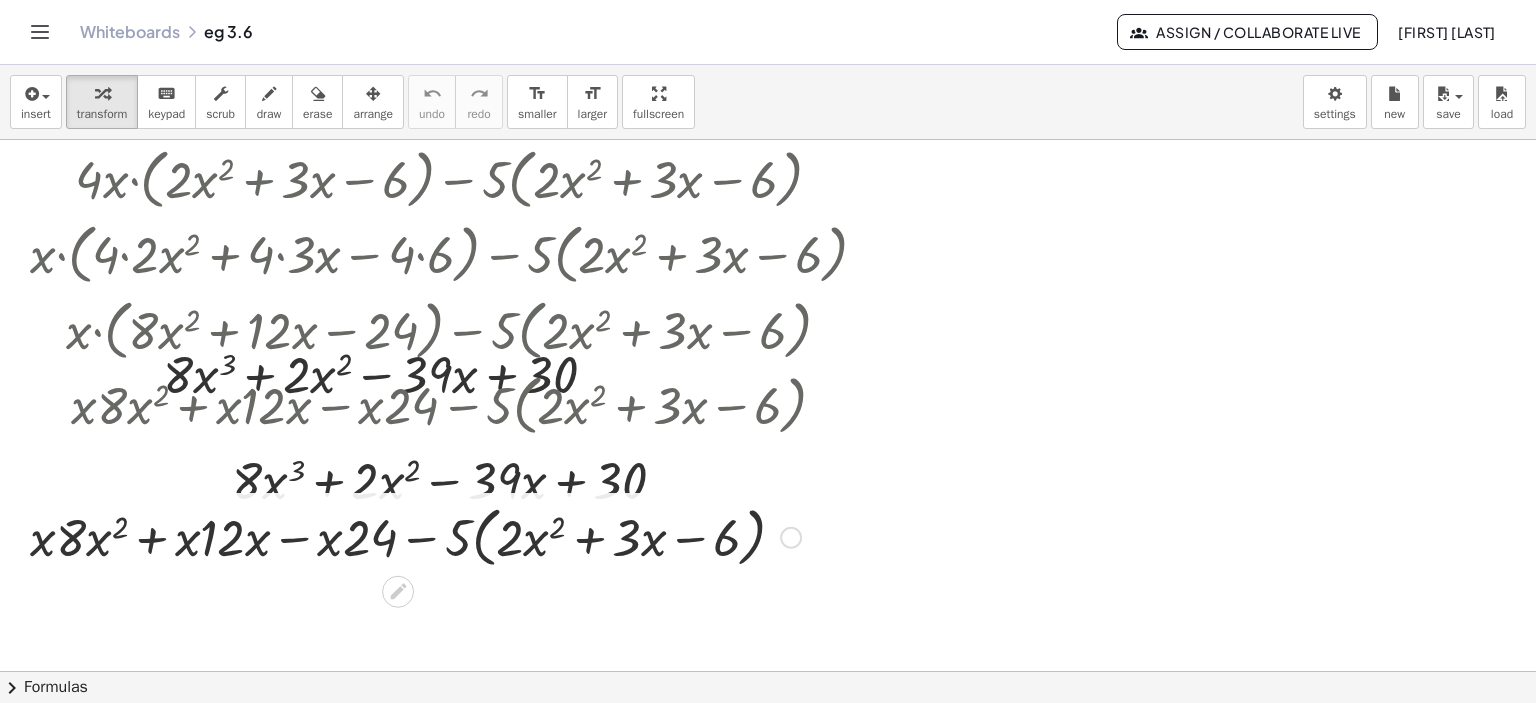 click at bounding box center (456, 404) 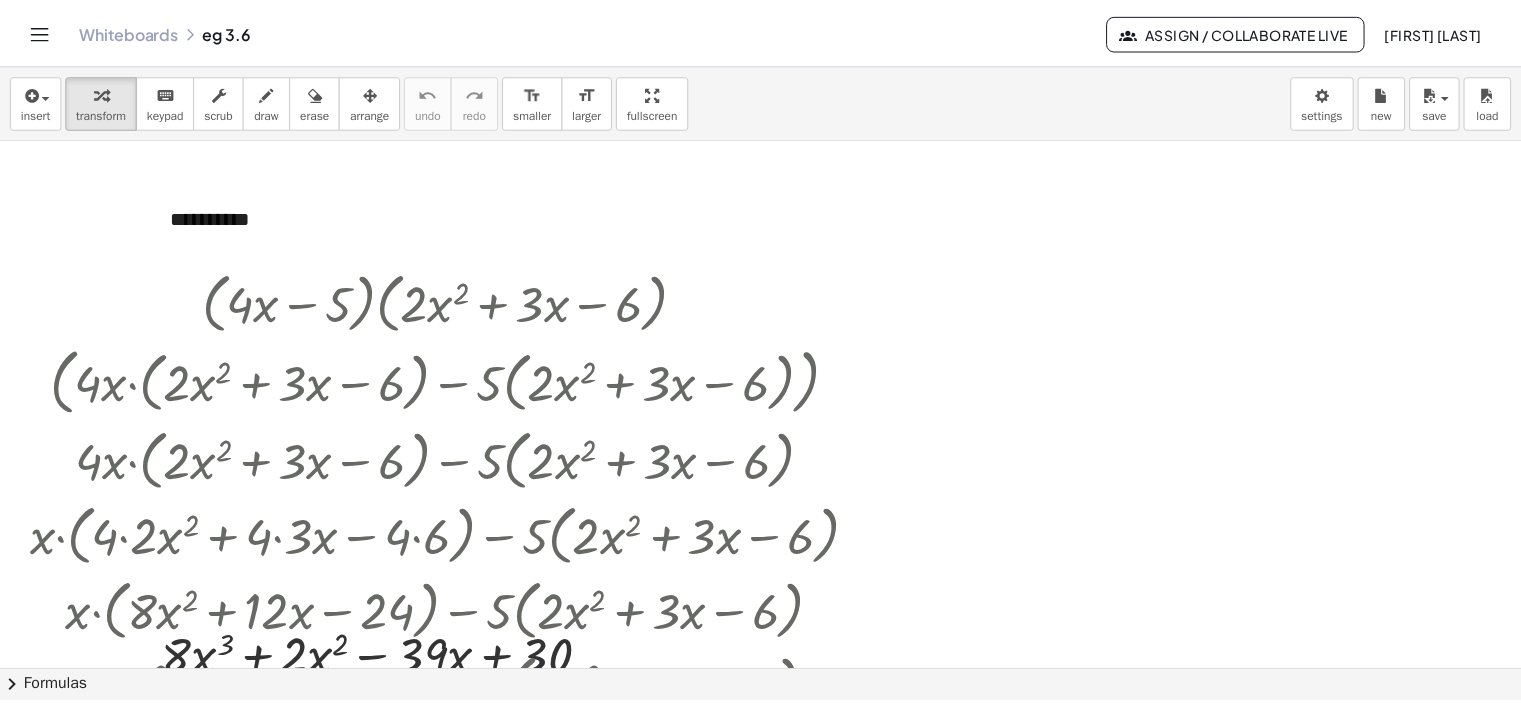 scroll, scrollTop: 4, scrollLeft: 0, axis: vertical 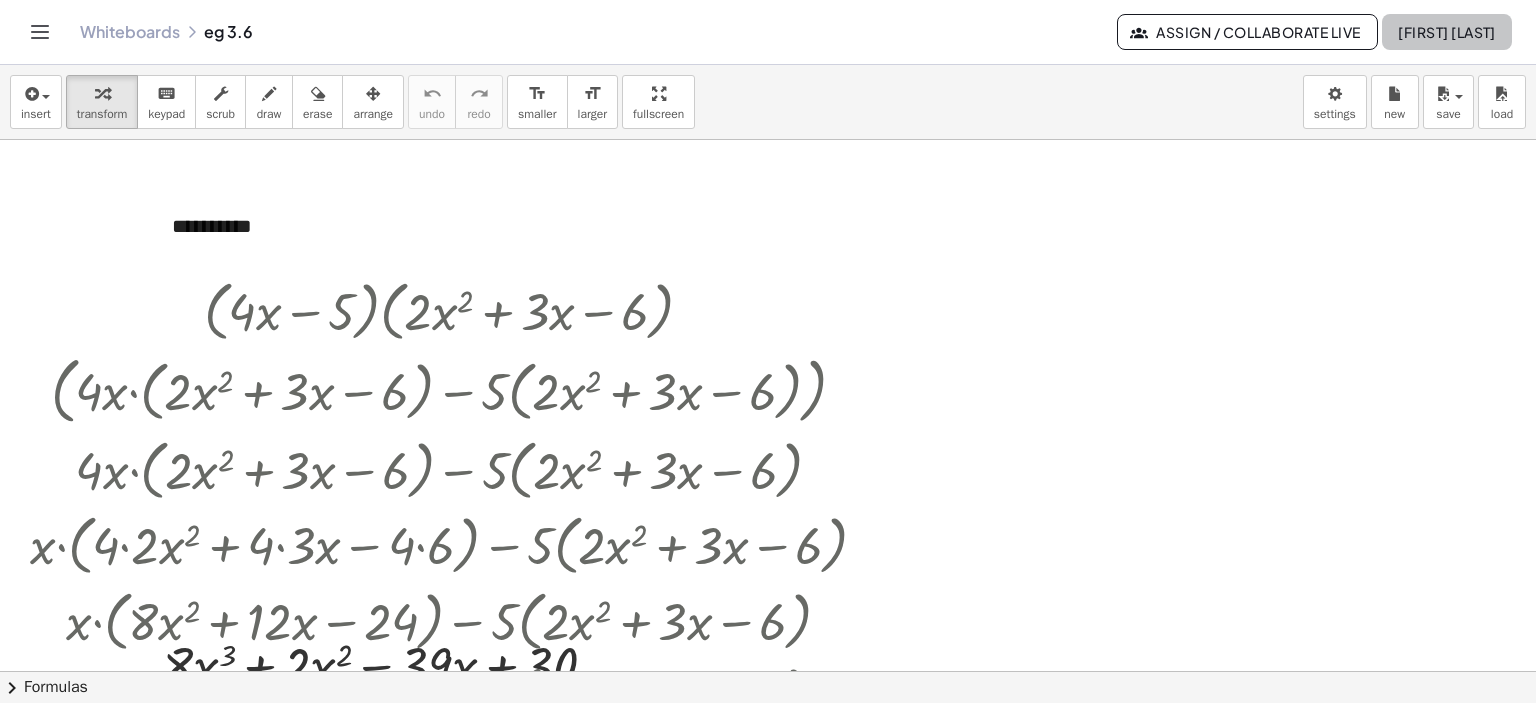 click on "[FIRST] [LAST]" 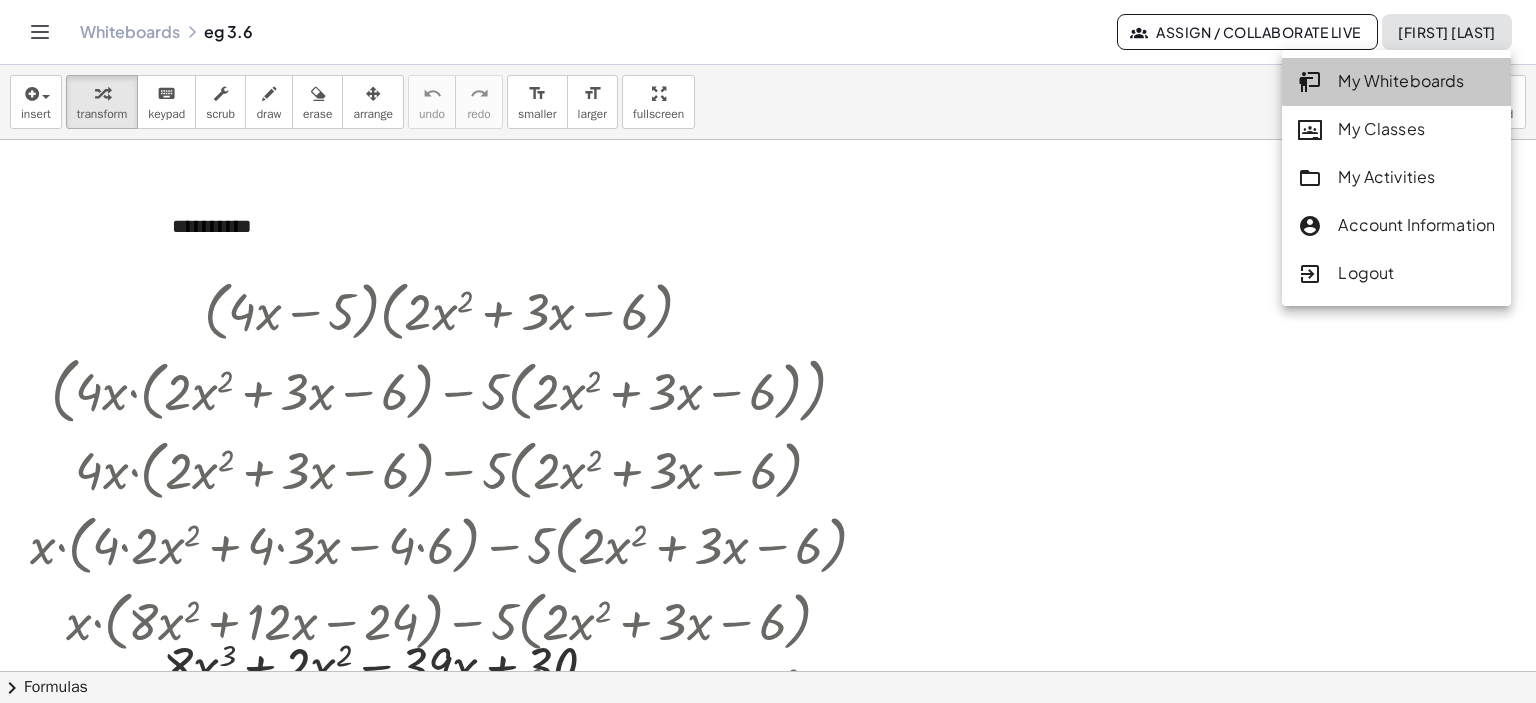 click on "My Whiteboards" 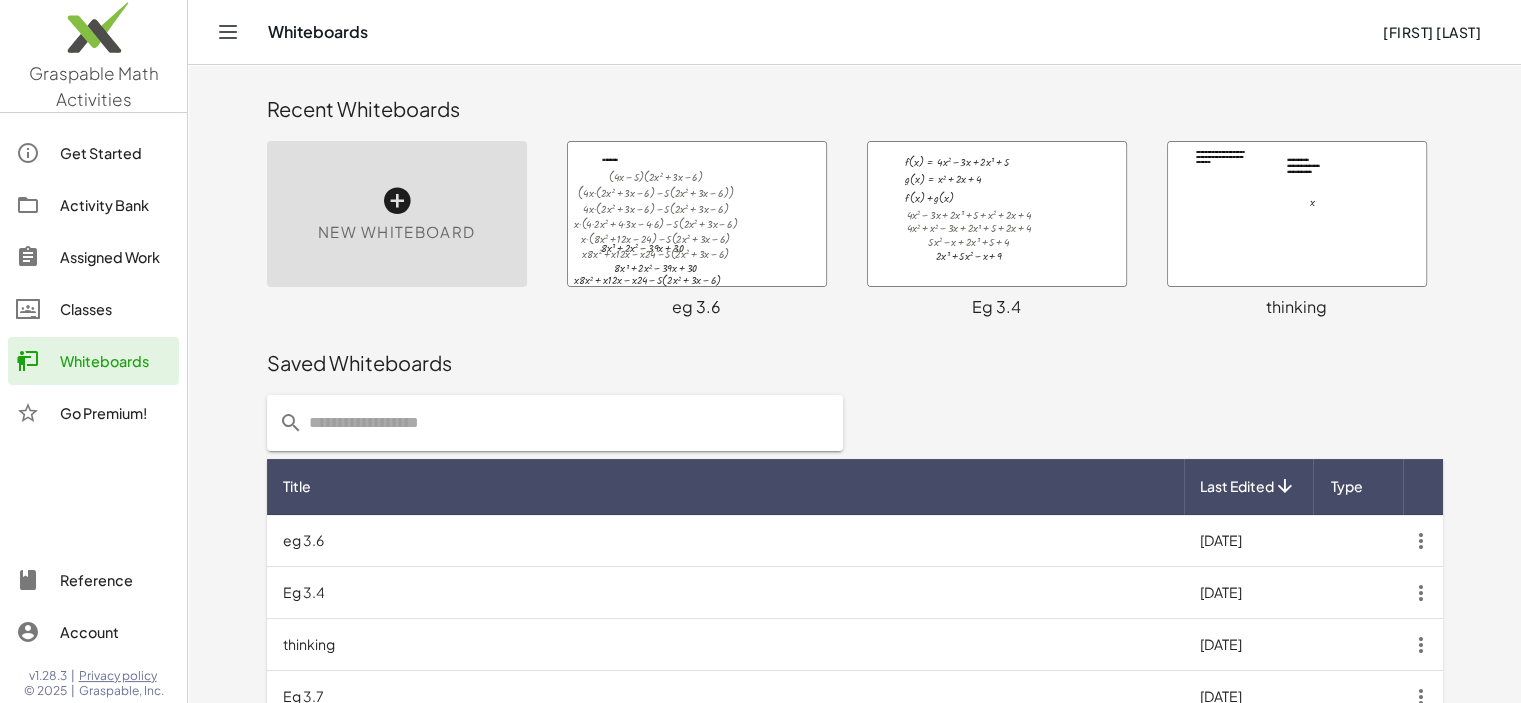scroll, scrollTop: 13, scrollLeft: 0, axis: vertical 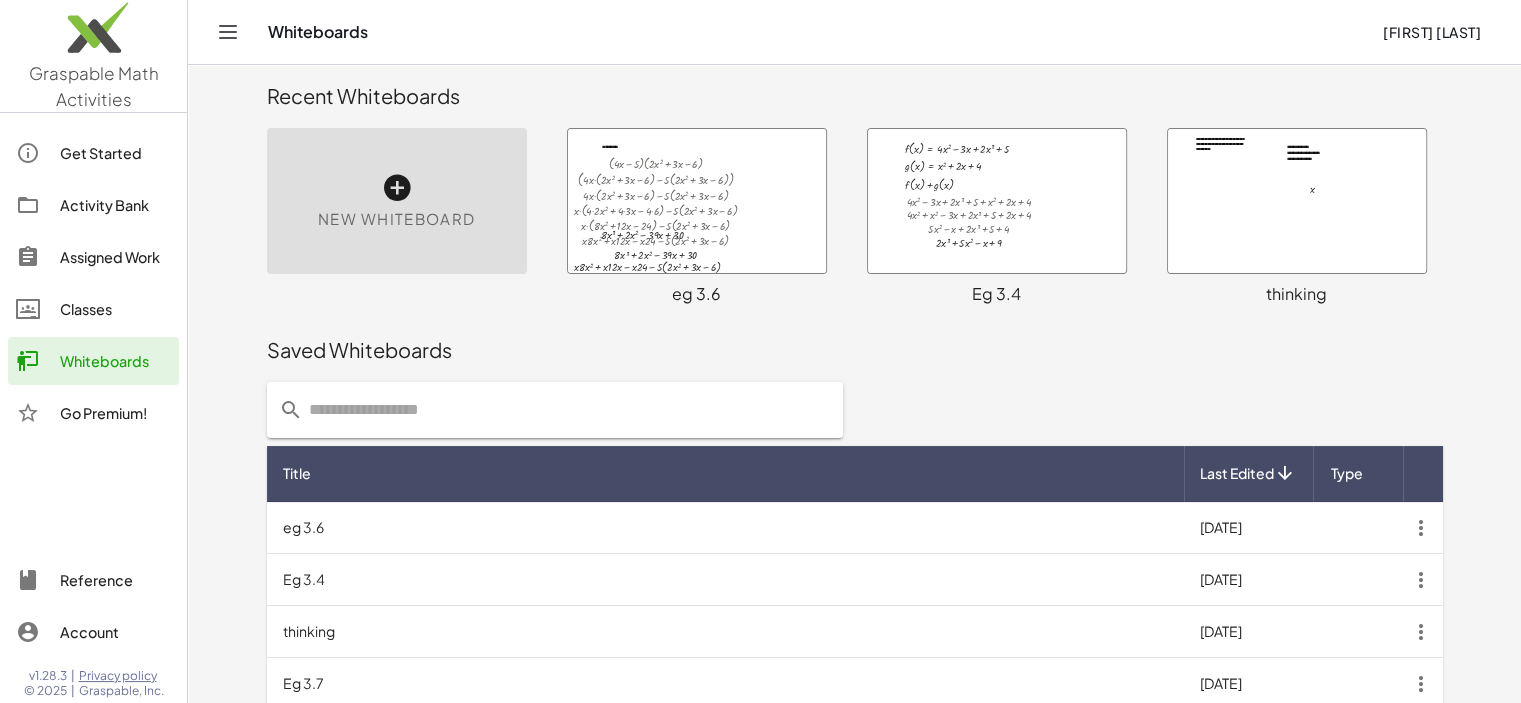 click at bounding box center [1297, 201] 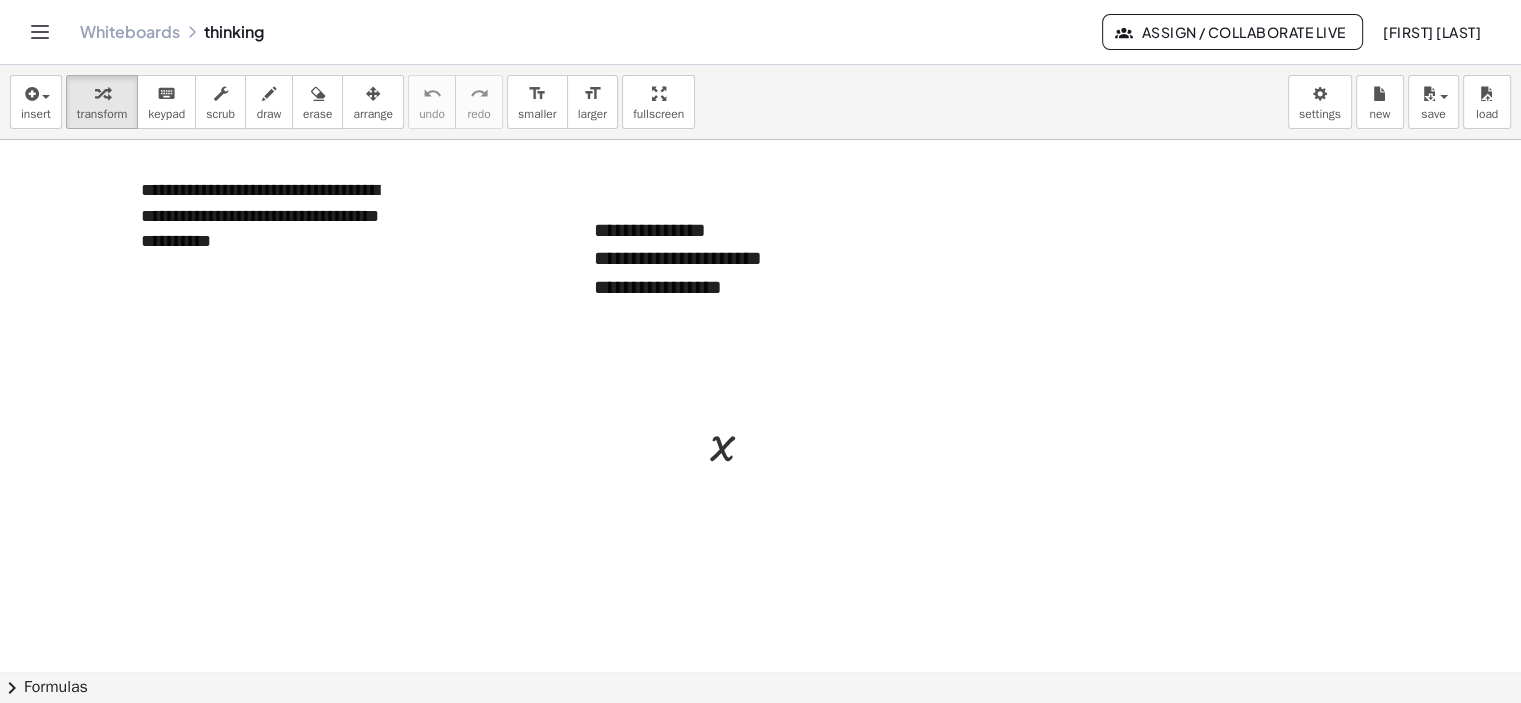 scroll, scrollTop: 0, scrollLeft: 0, axis: both 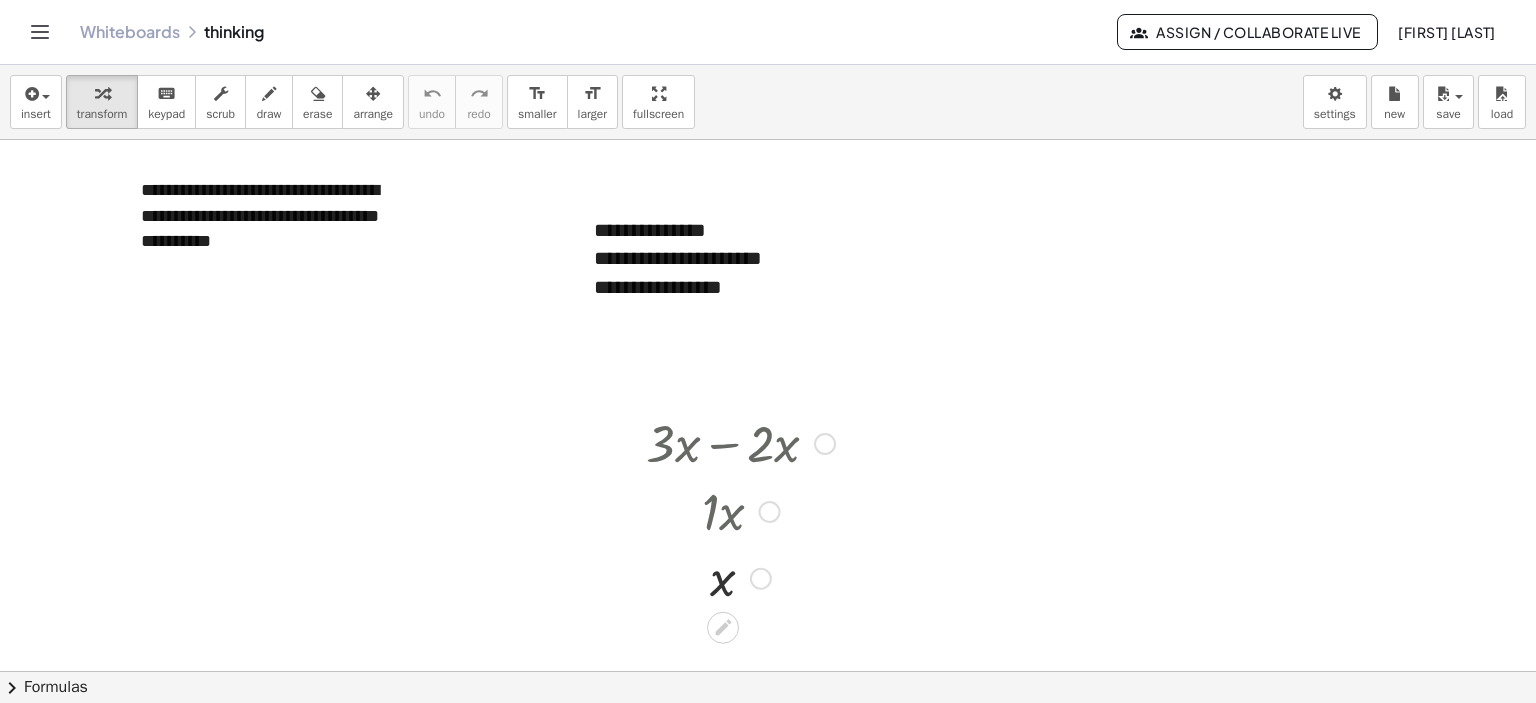 drag, startPoint x: 754, startPoint y: 436, endPoint x: 777, endPoint y: 624, distance: 189.40169 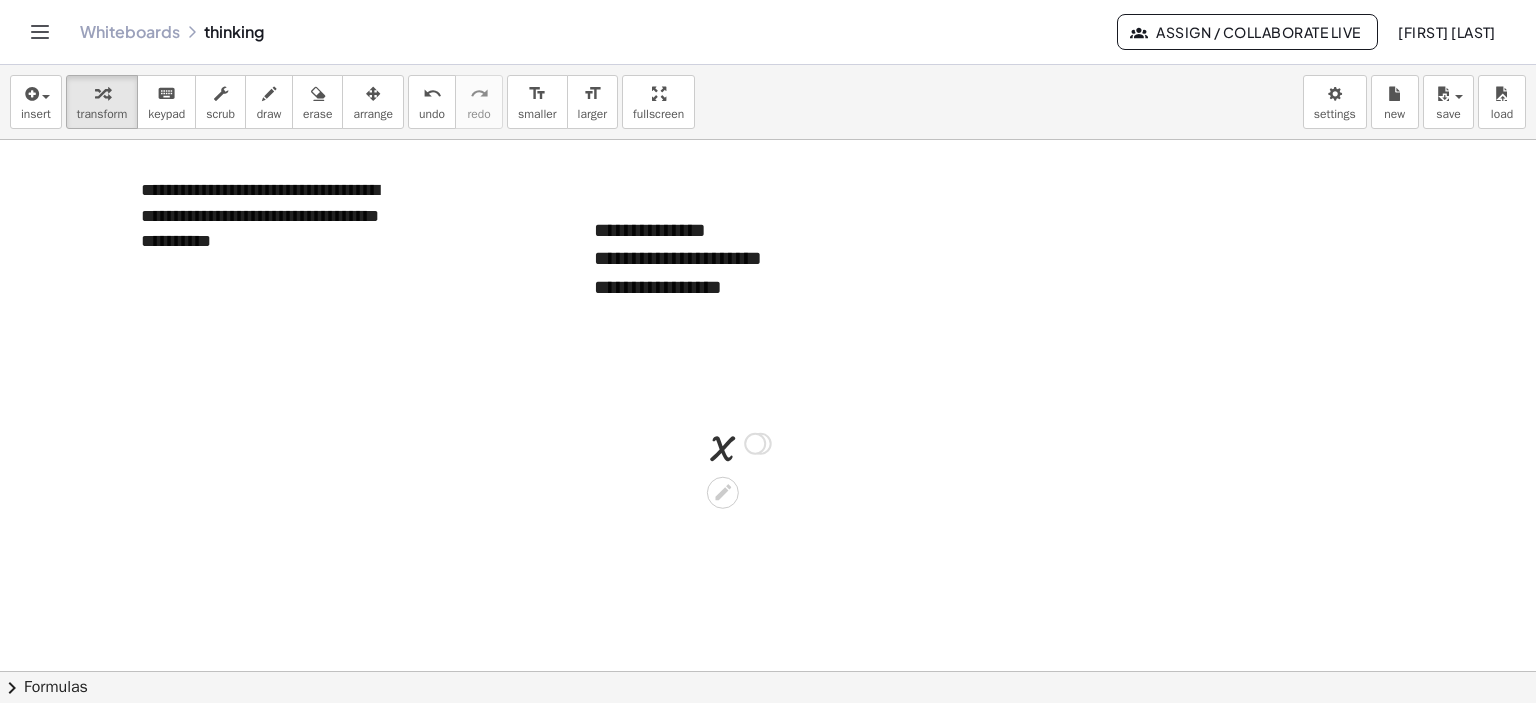 drag, startPoint x: 757, startPoint y: 583, endPoint x: 788, endPoint y: 467, distance: 120.070816 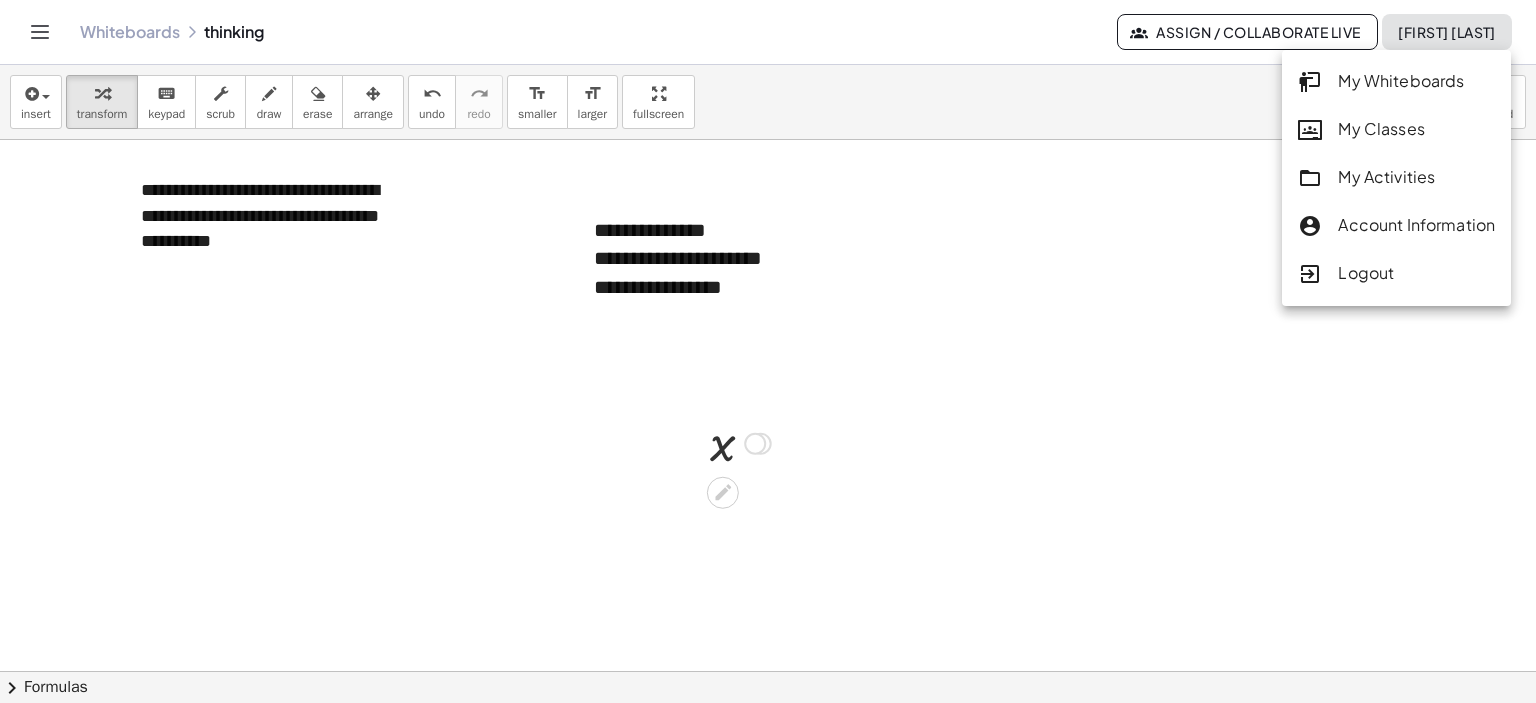 click on "My Whiteboards" 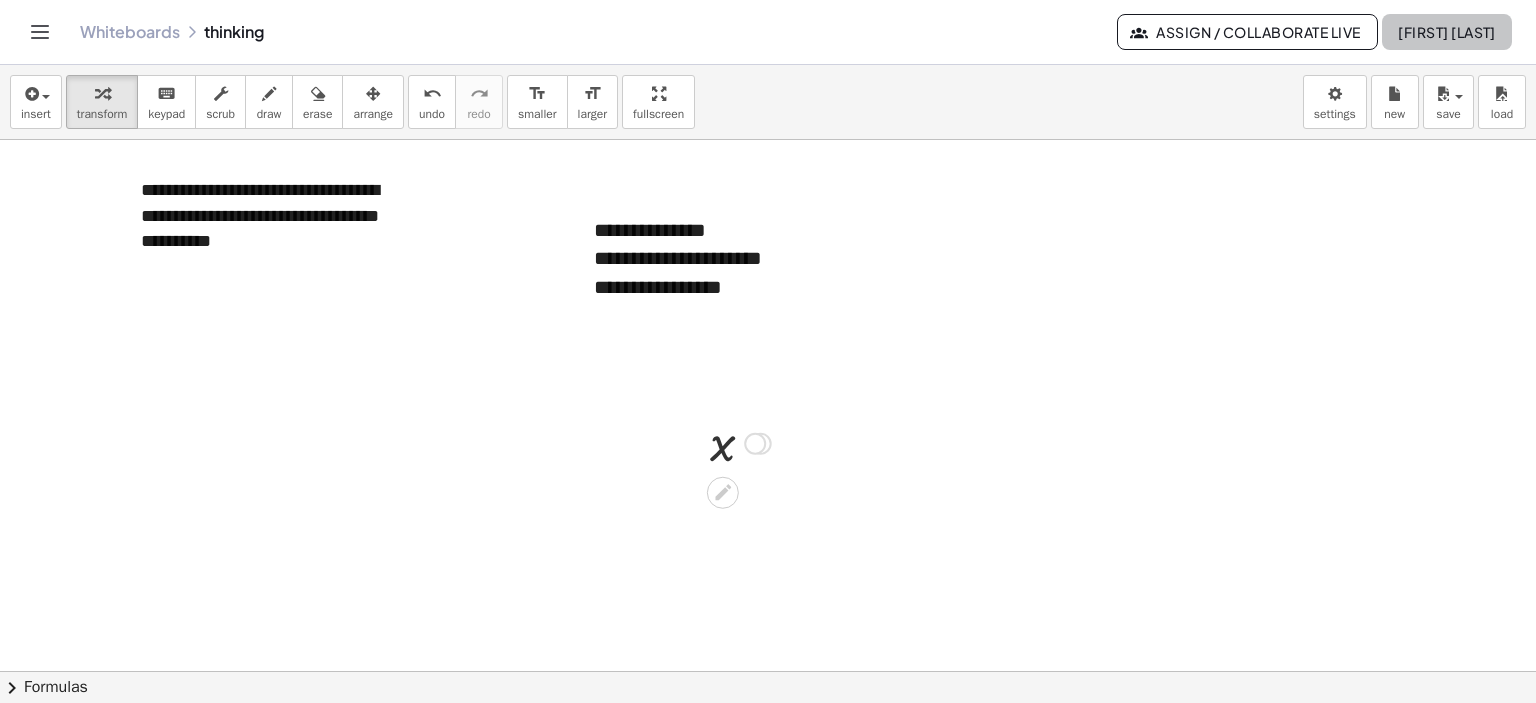 click on "[FIRST] [LAST]" 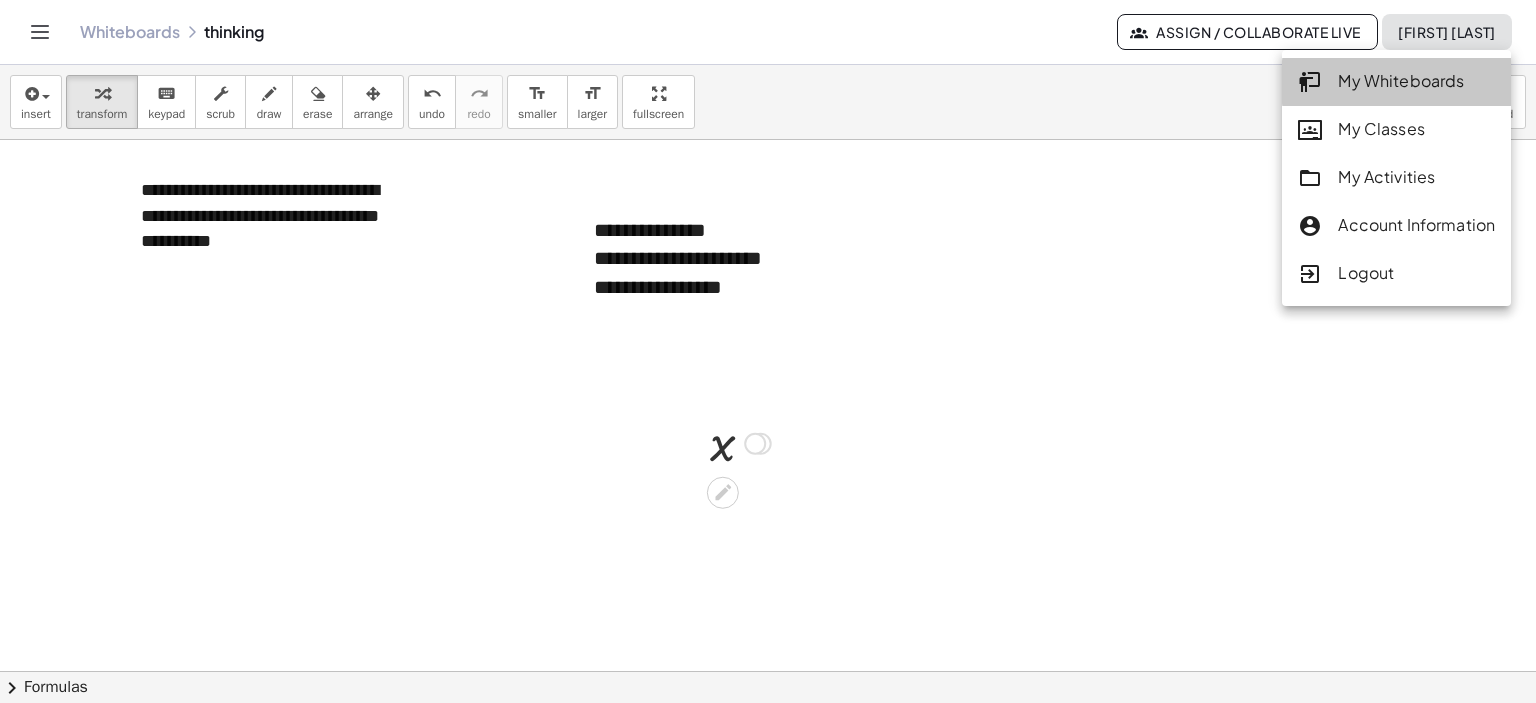 click on "My Whiteboards" 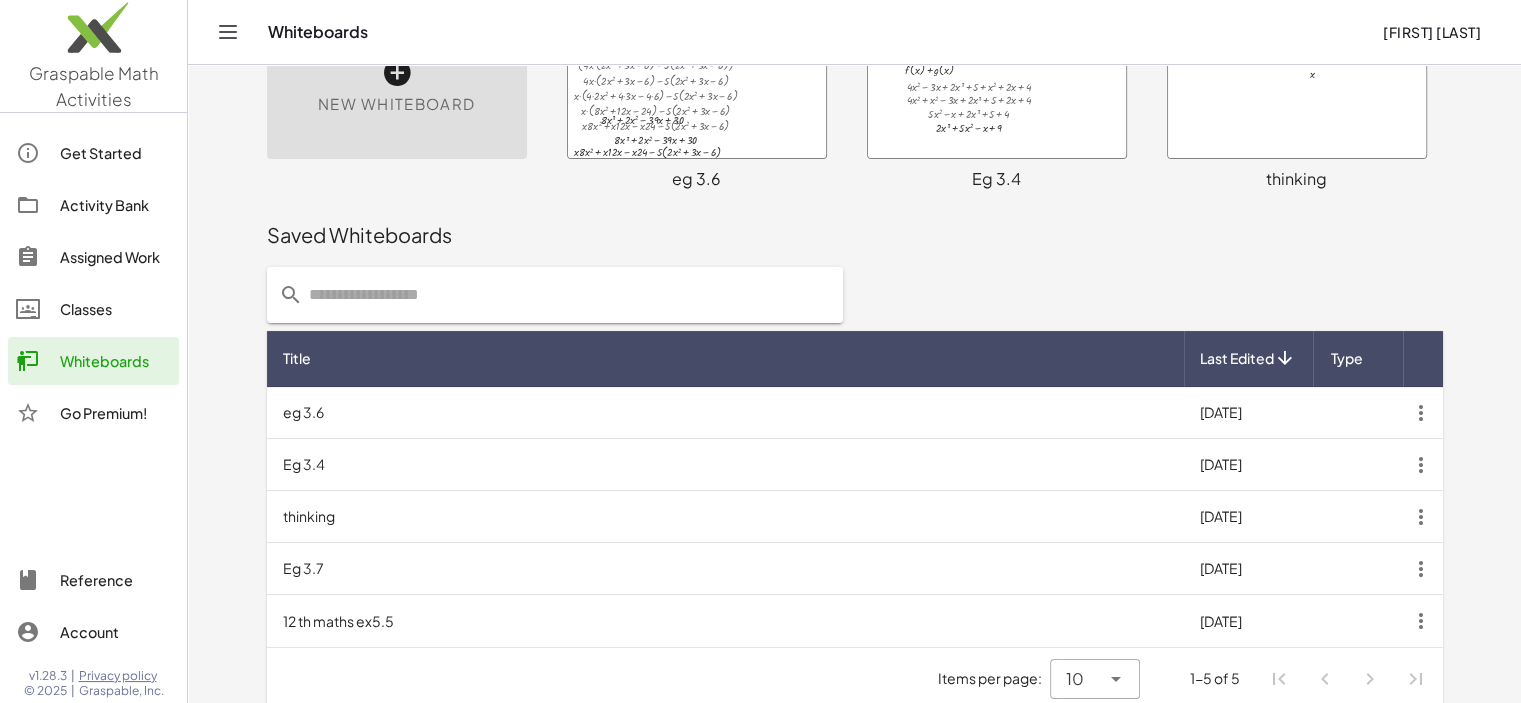 scroll, scrollTop: 145, scrollLeft: 0, axis: vertical 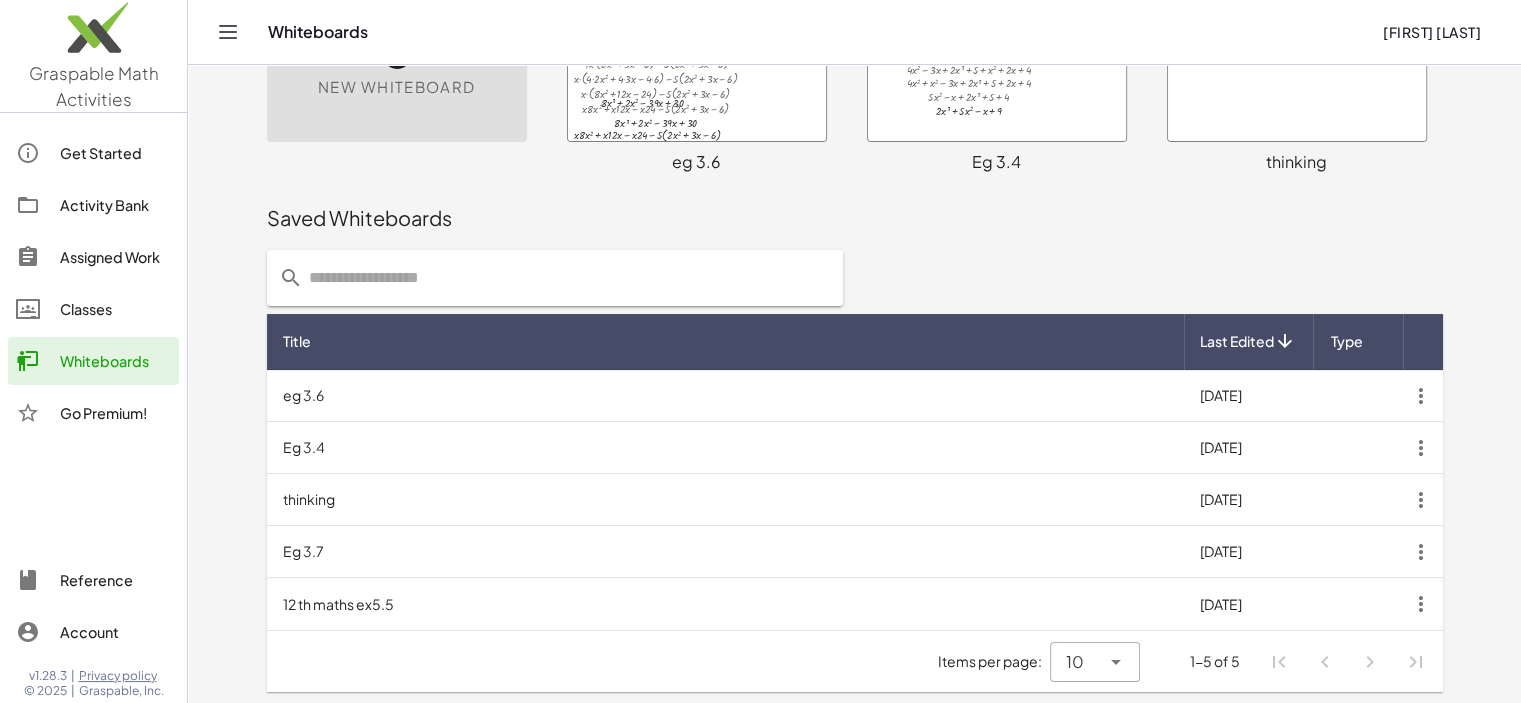 click on "12 th maths ex5.5" at bounding box center (725, 604) 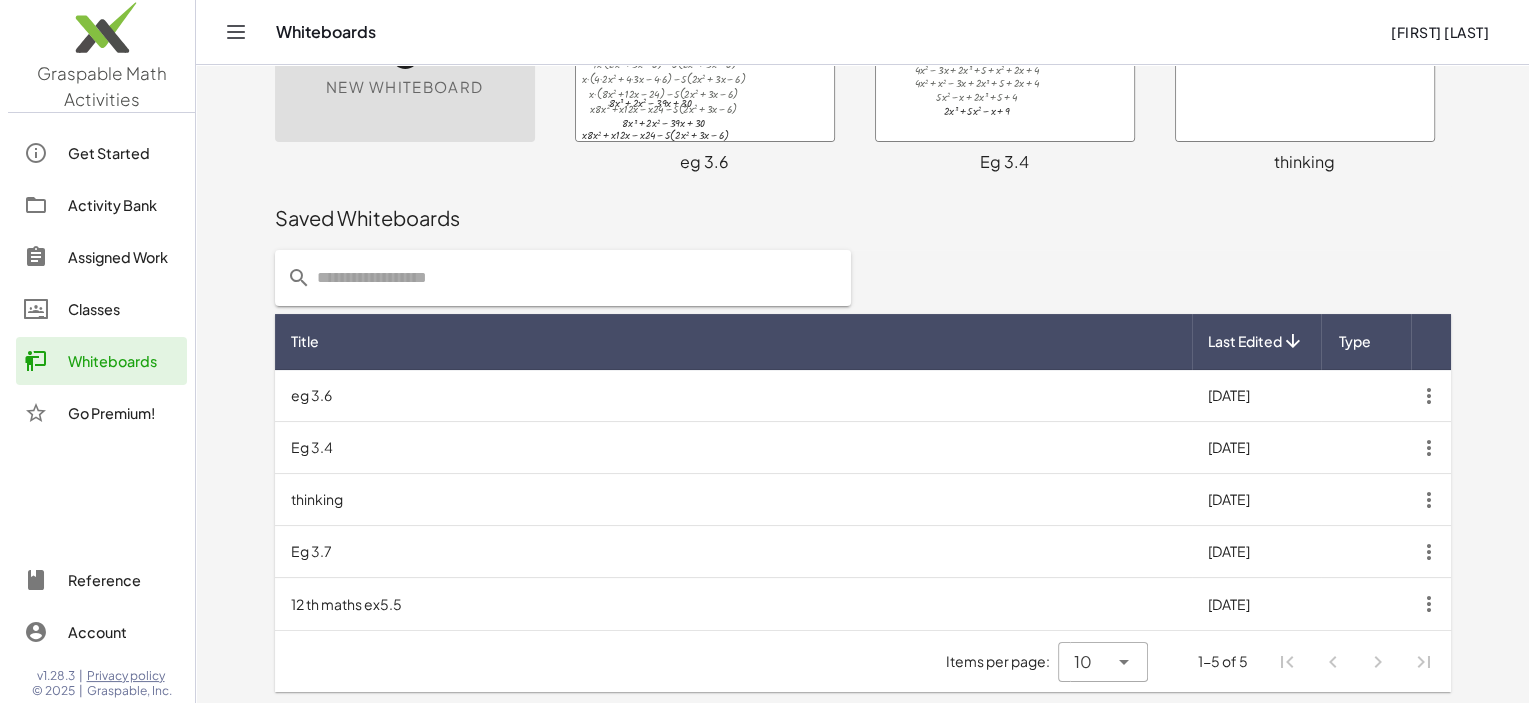 scroll, scrollTop: 0, scrollLeft: 0, axis: both 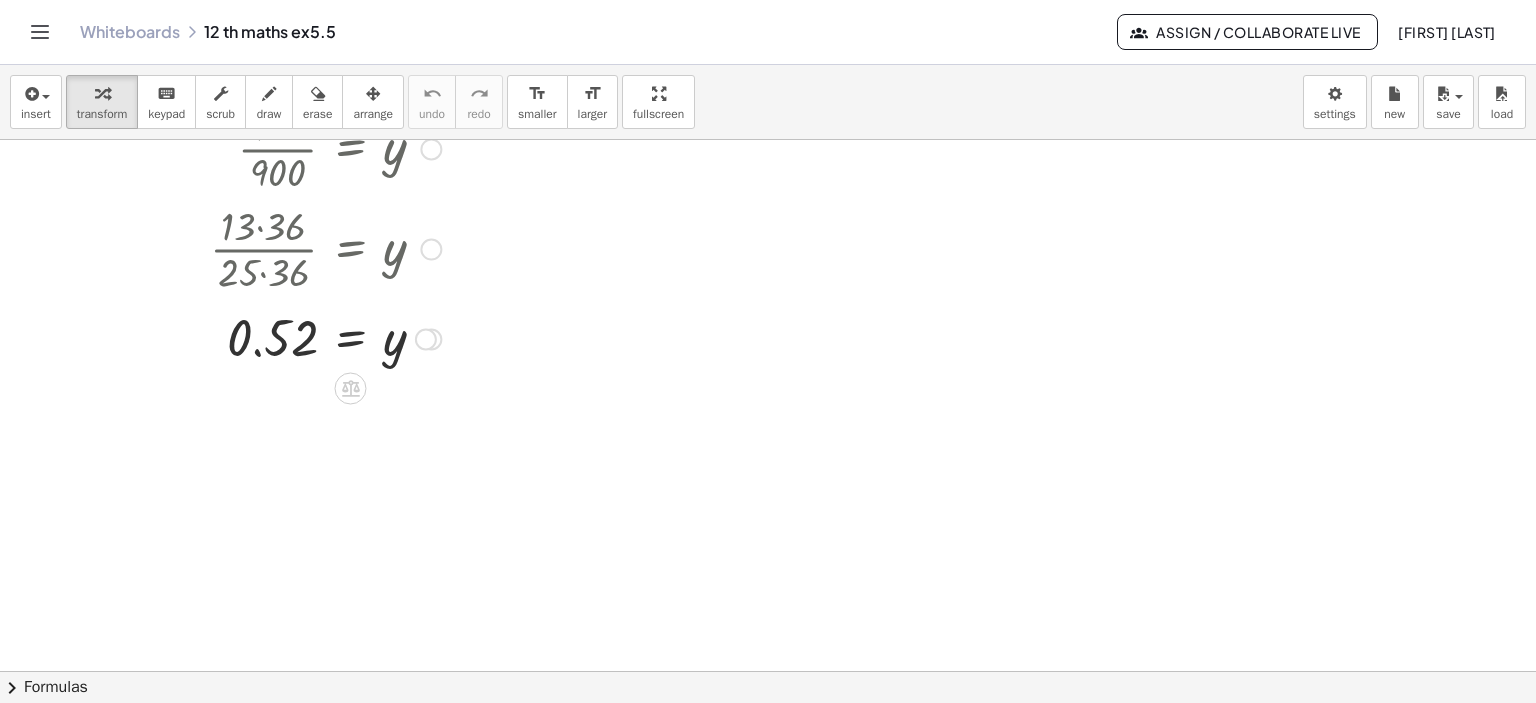 drag, startPoint x: 432, startPoint y: 437, endPoint x: 436, endPoint y: 337, distance: 100.07997 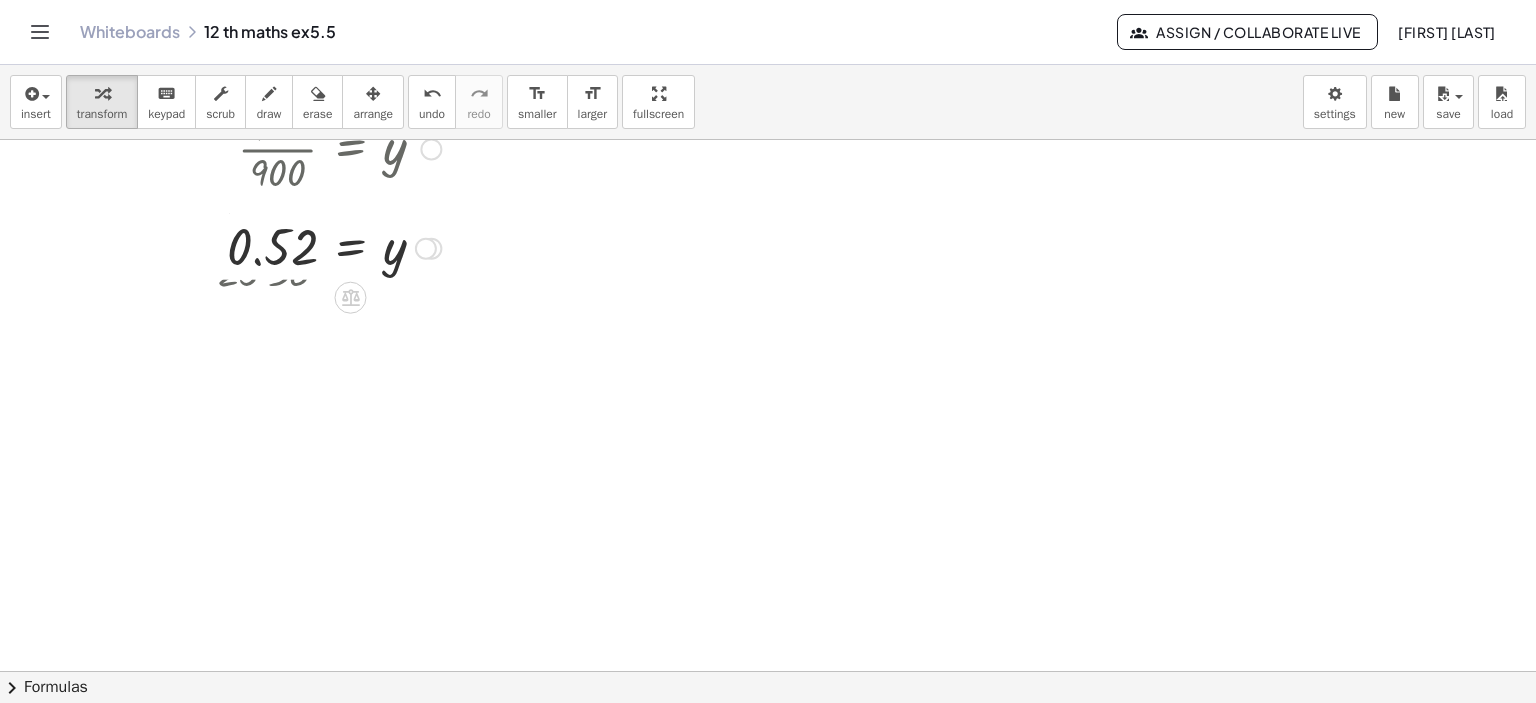 drag, startPoint x: 425, startPoint y: 348, endPoint x: 444, endPoint y: 241, distance: 108.67382 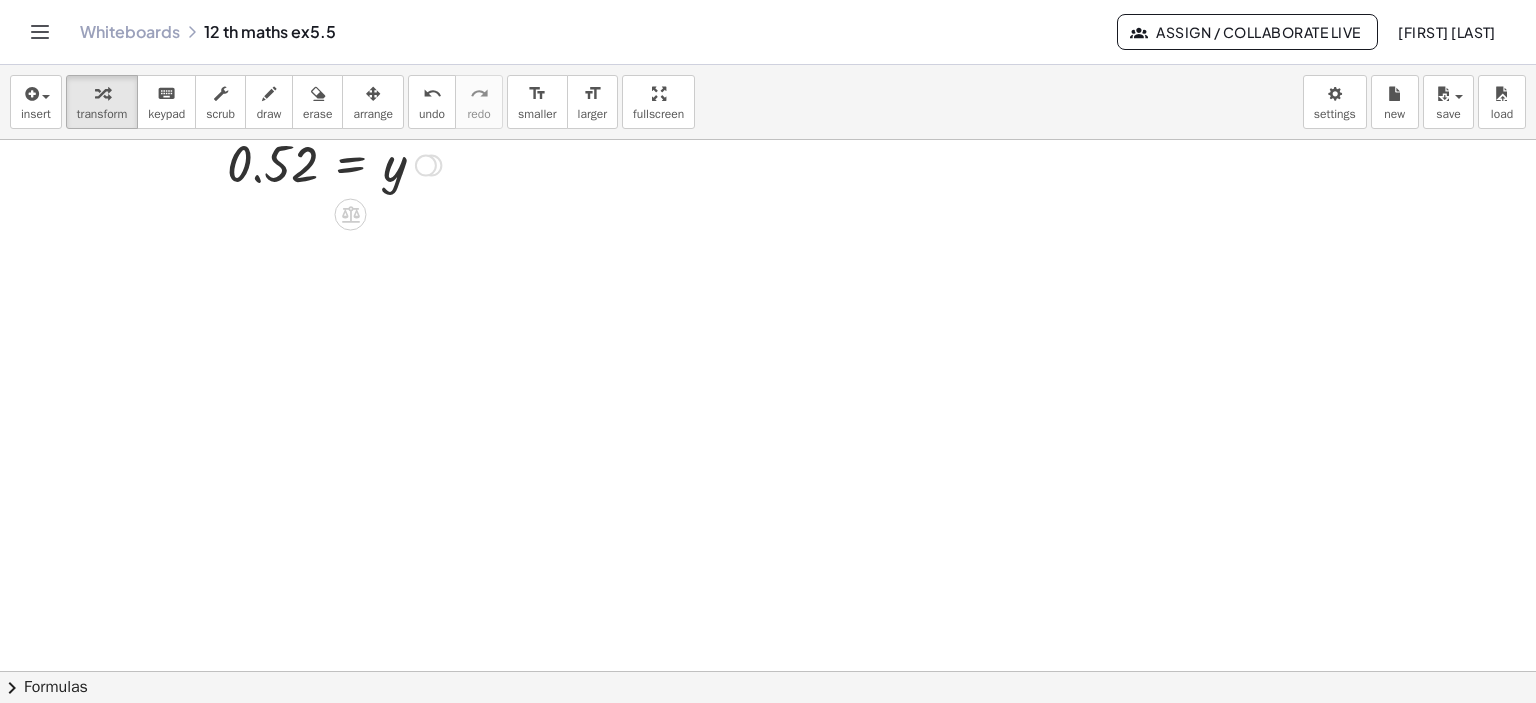 drag, startPoint x: 436, startPoint y: 163, endPoint x: 436, endPoint y: 147, distance: 16 